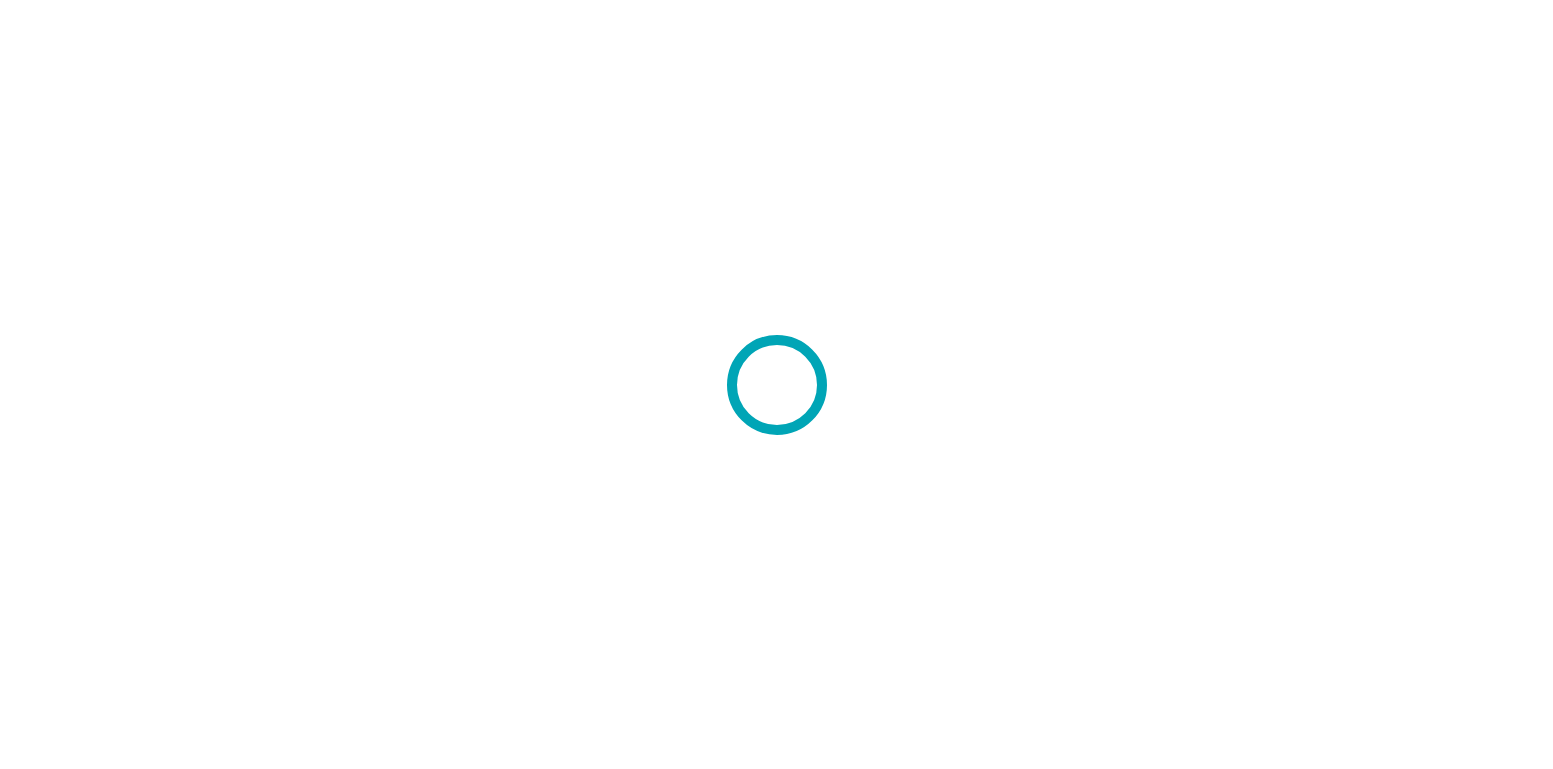 scroll, scrollTop: 0, scrollLeft: 0, axis: both 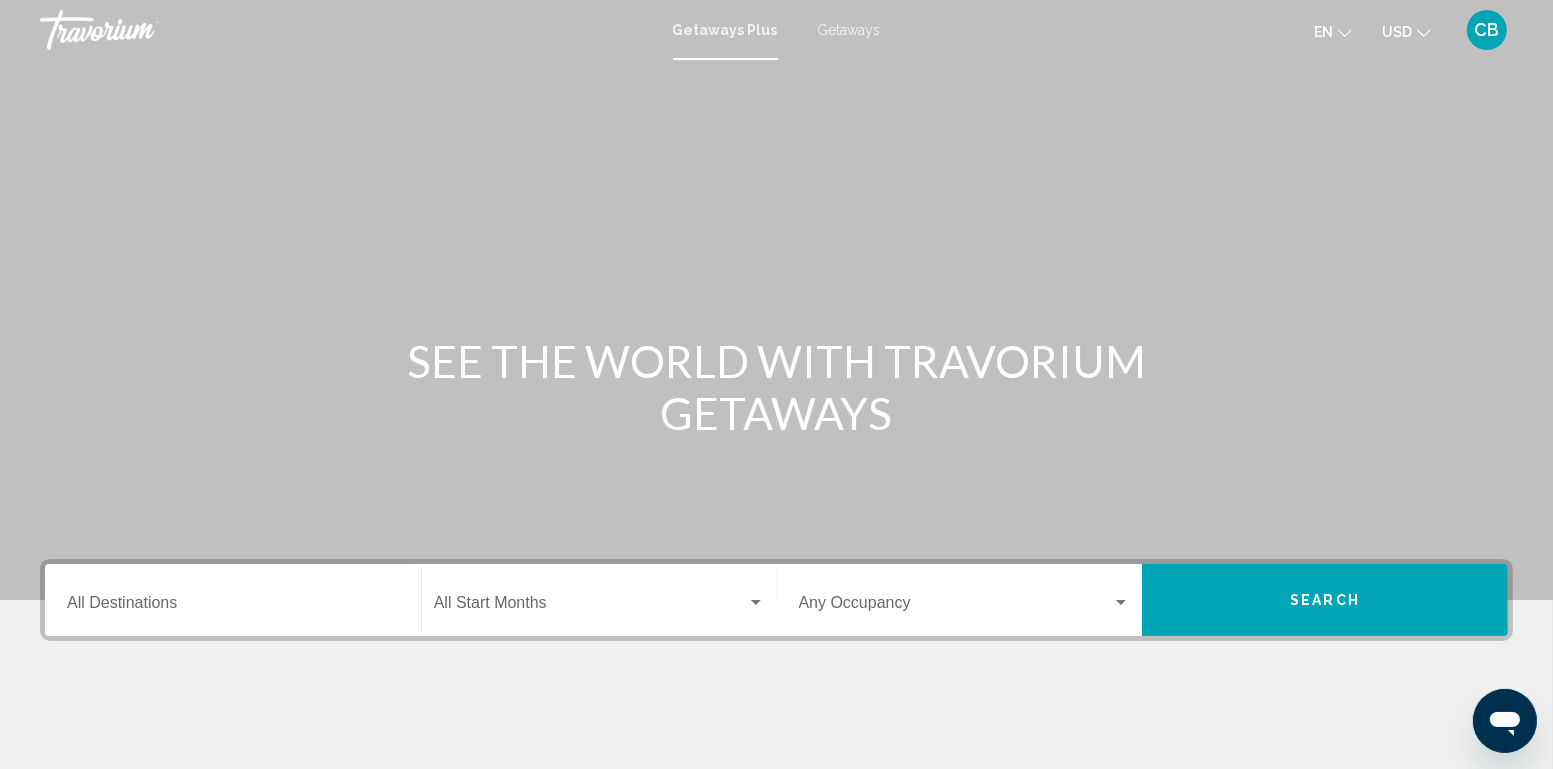 click on "Destination All Destinations" at bounding box center [233, 600] 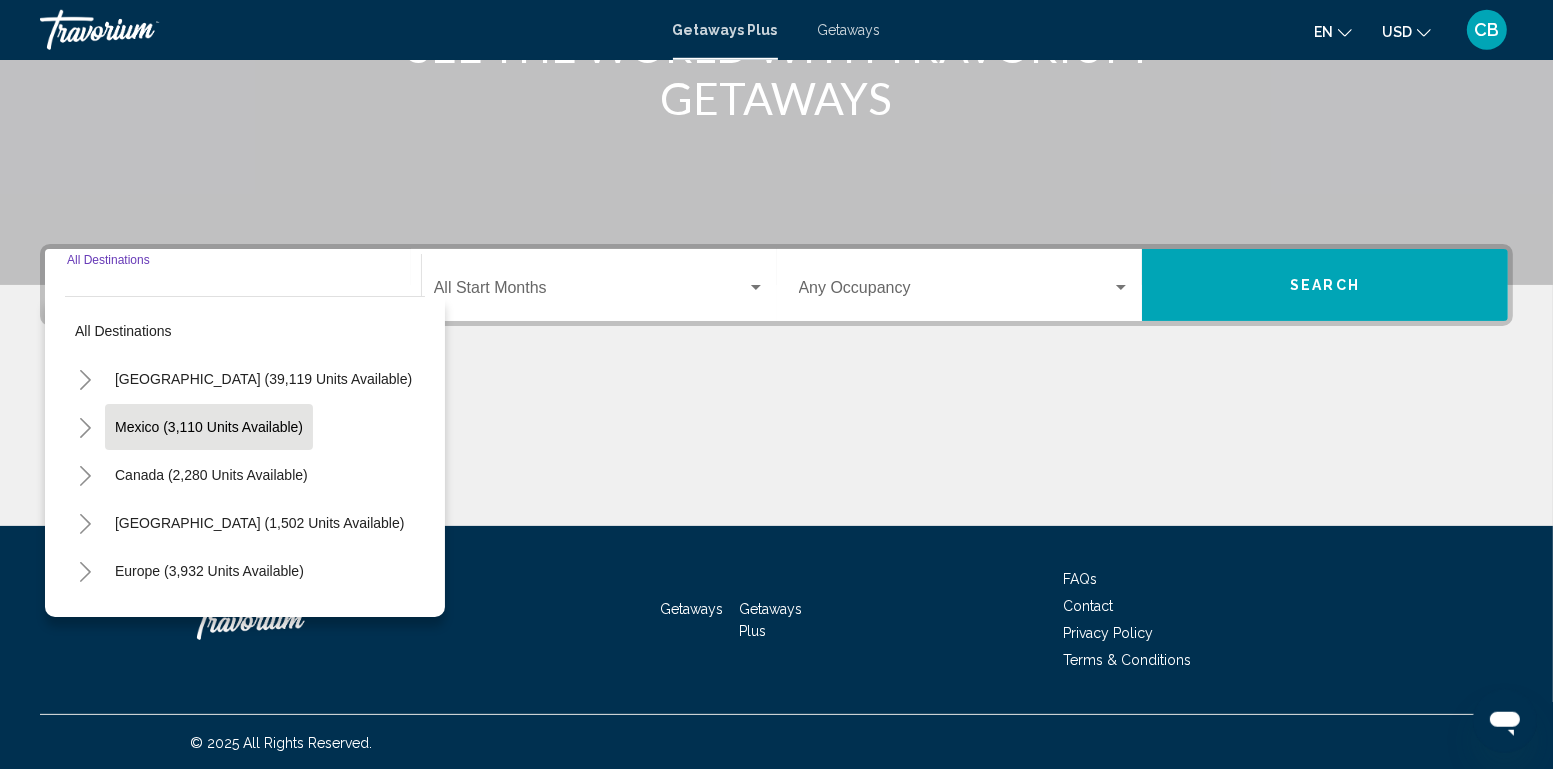 scroll, scrollTop: 316, scrollLeft: 0, axis: vertical 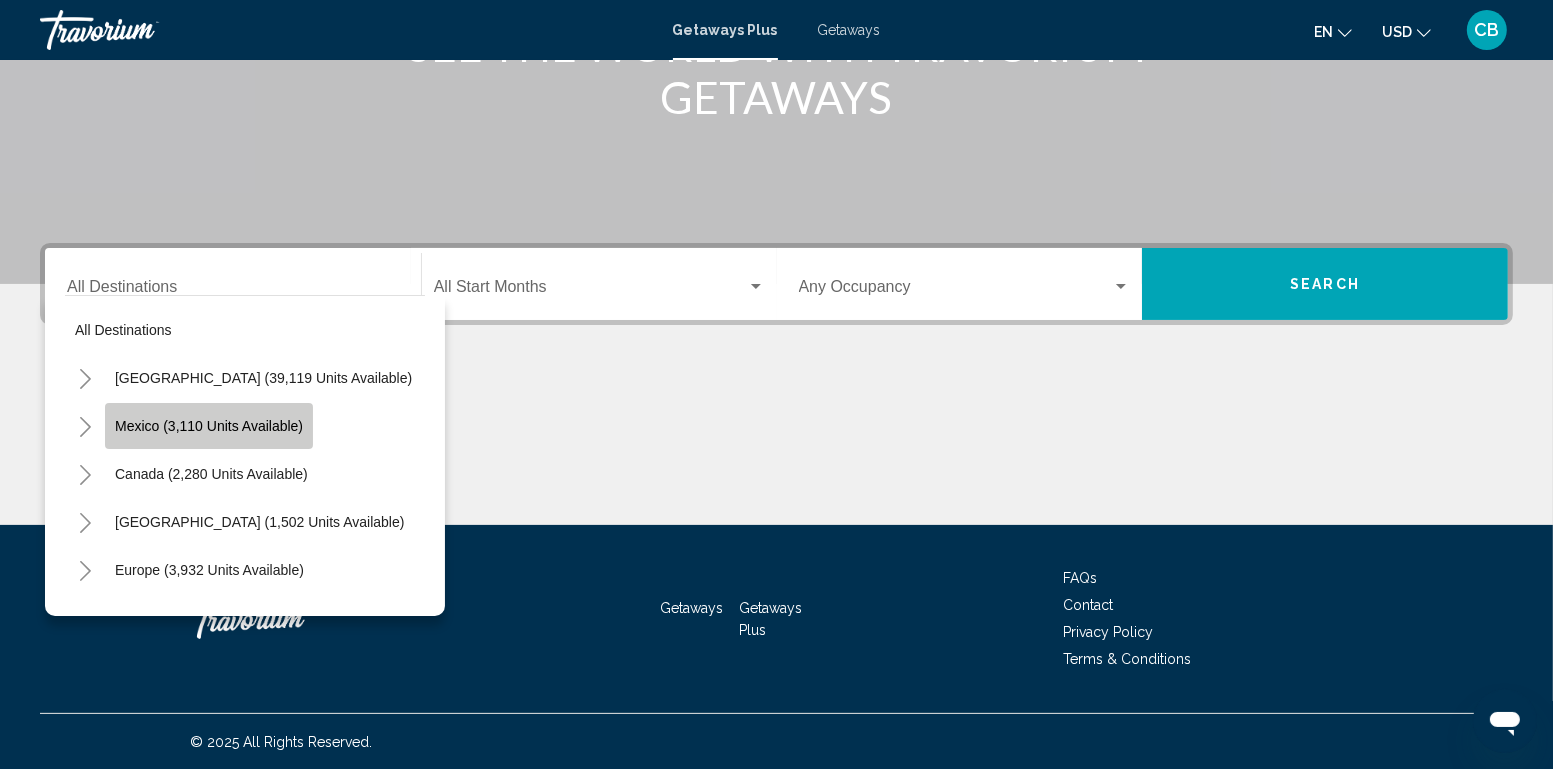 click on "Mexico (3,110 units available)" 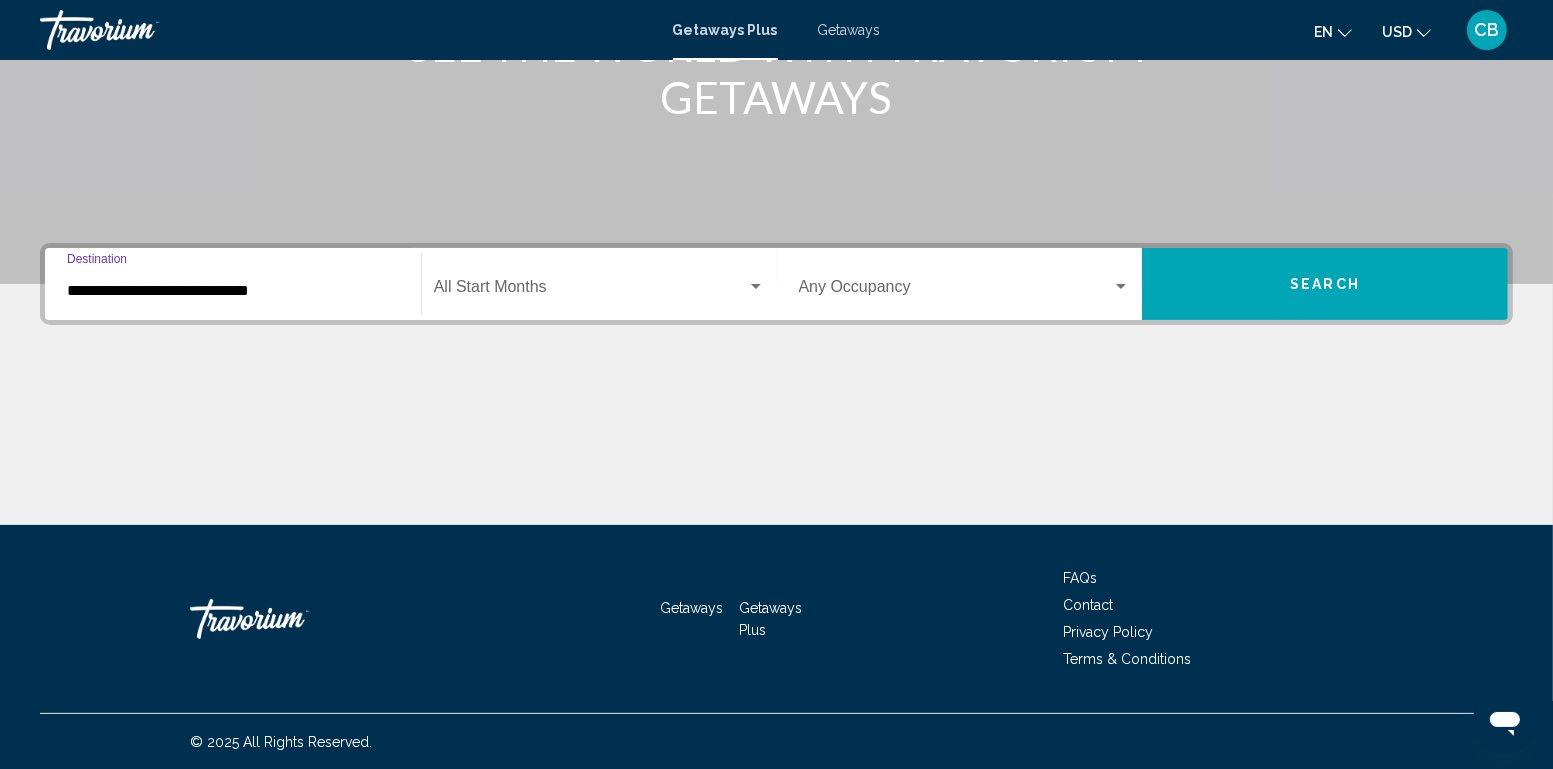 click on "**********" at bounding box center (233, 291) 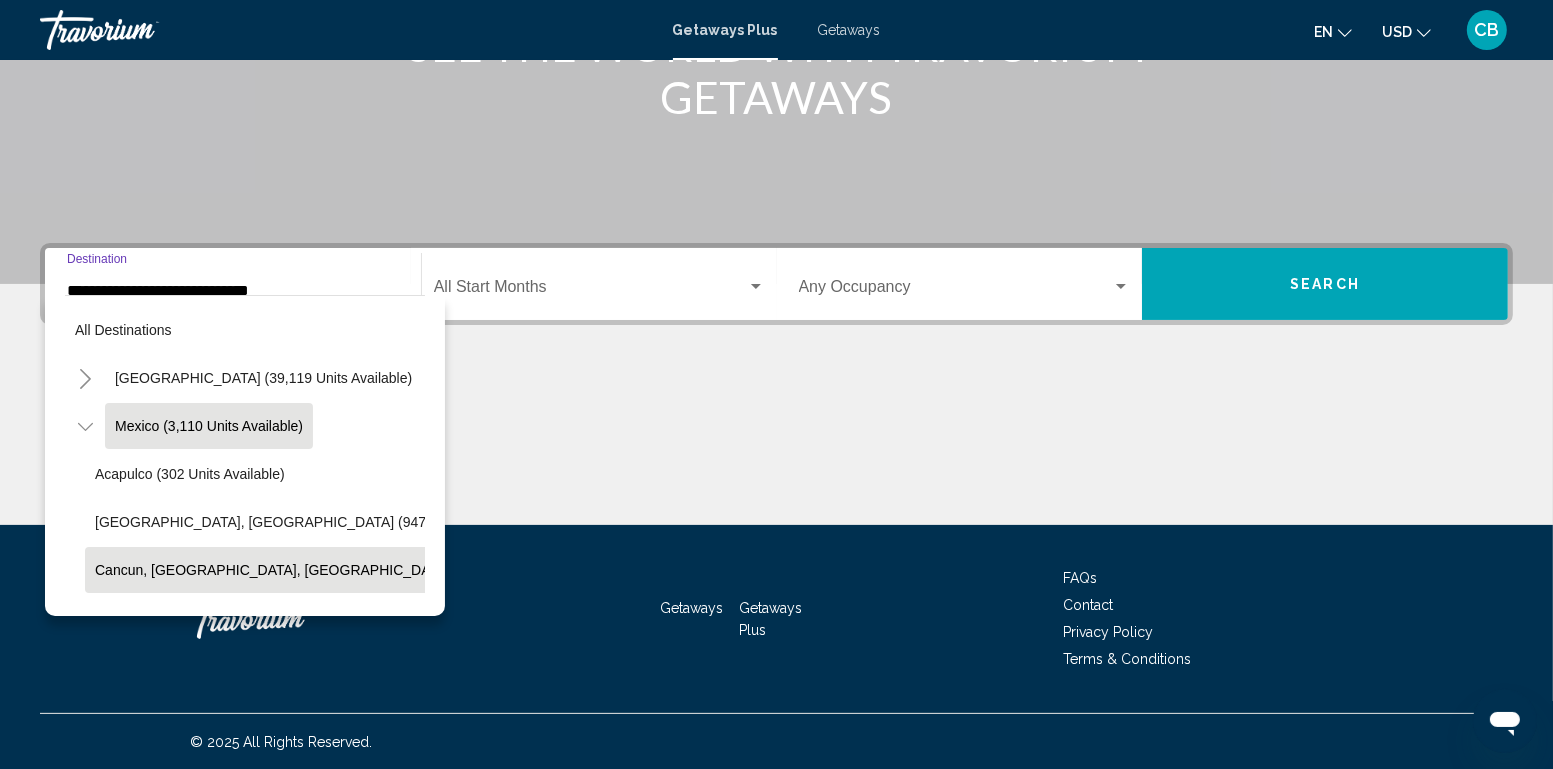 click on "Cancun, [GEOGRAPHIC_DATA], [GEOGRAPHIC_DATA] (424 units available)" 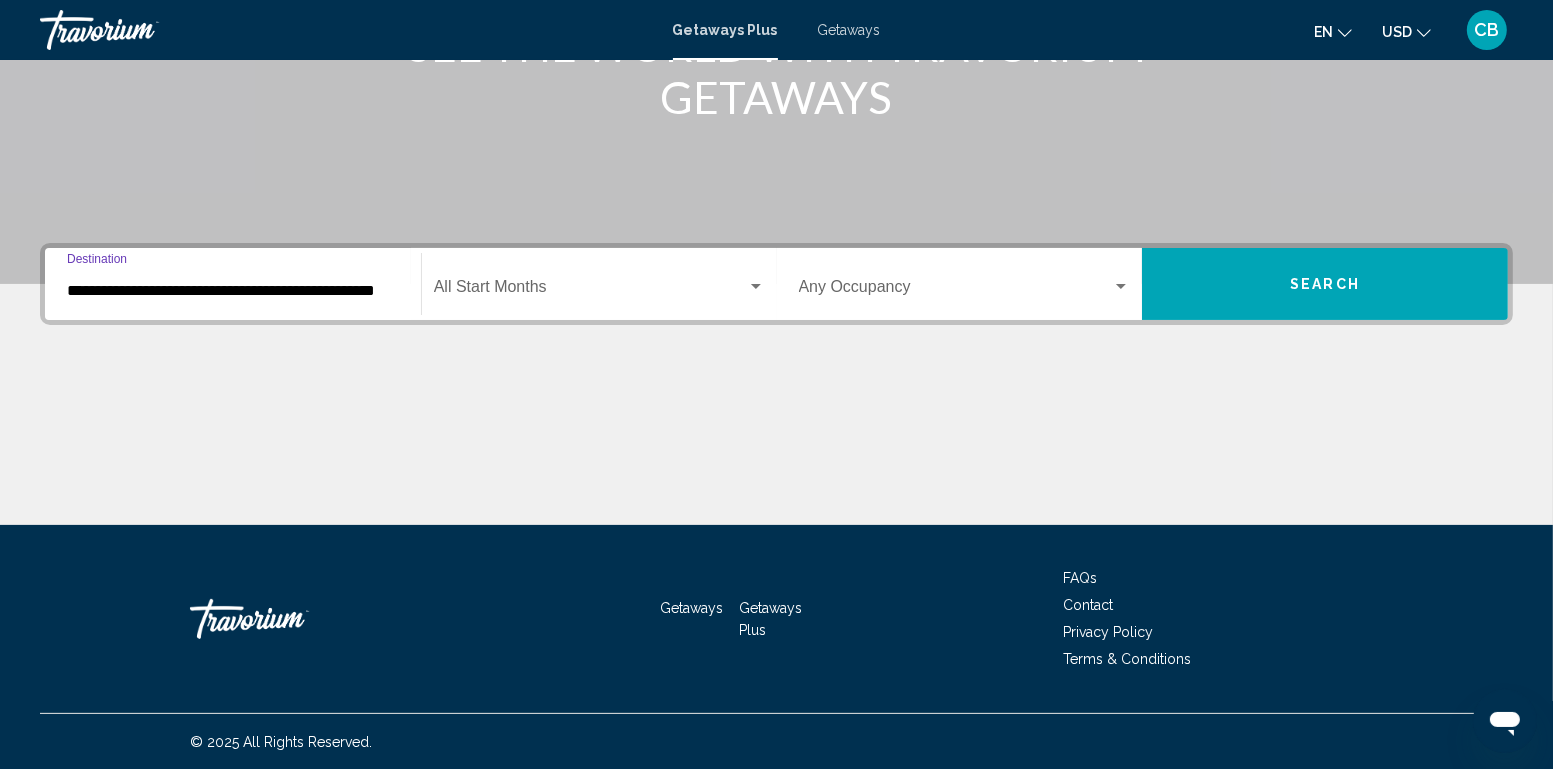 scroll, scrollTop: 0, scrollLeft: 42, axis: horizontal 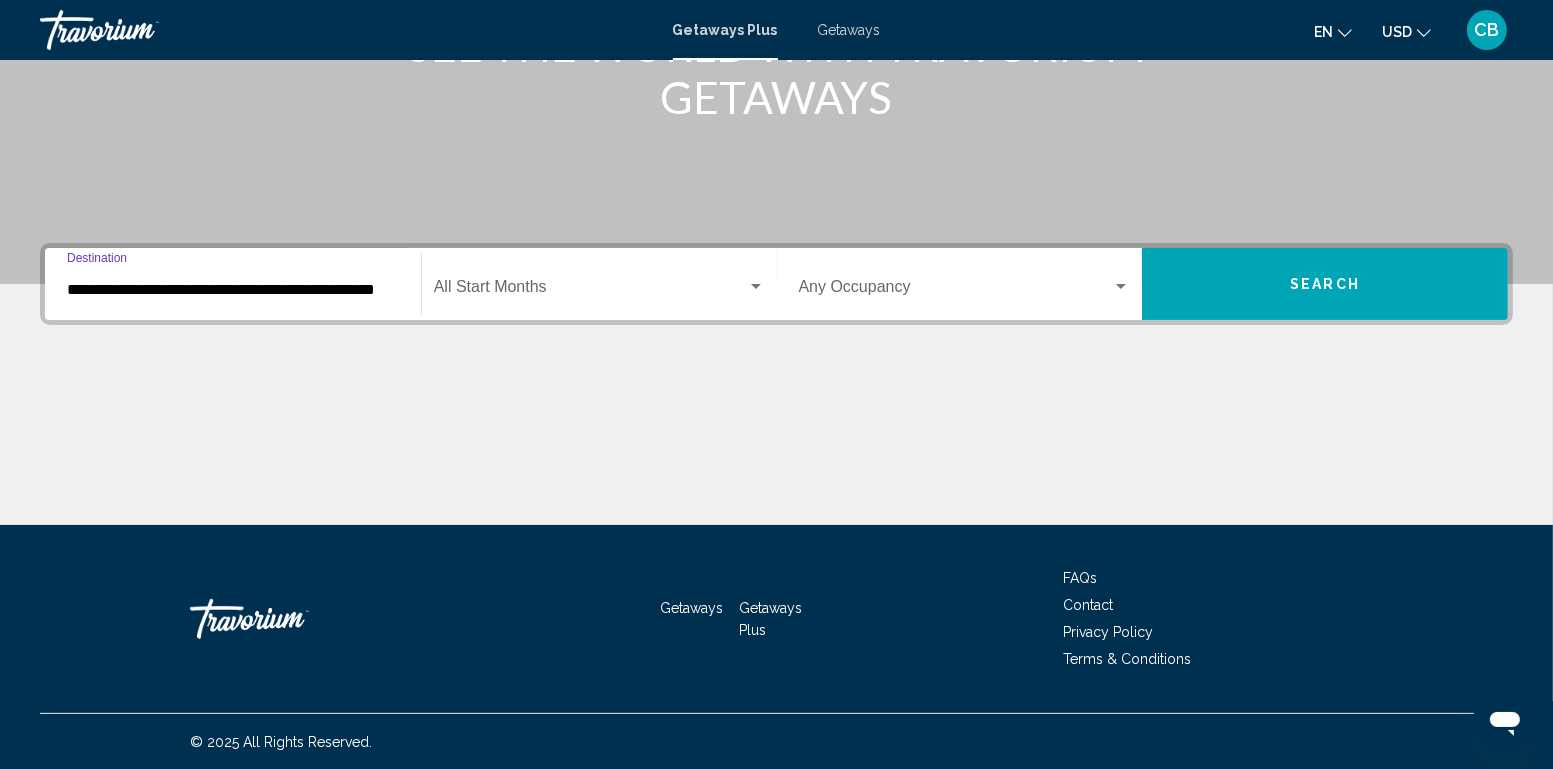 click on "USD" 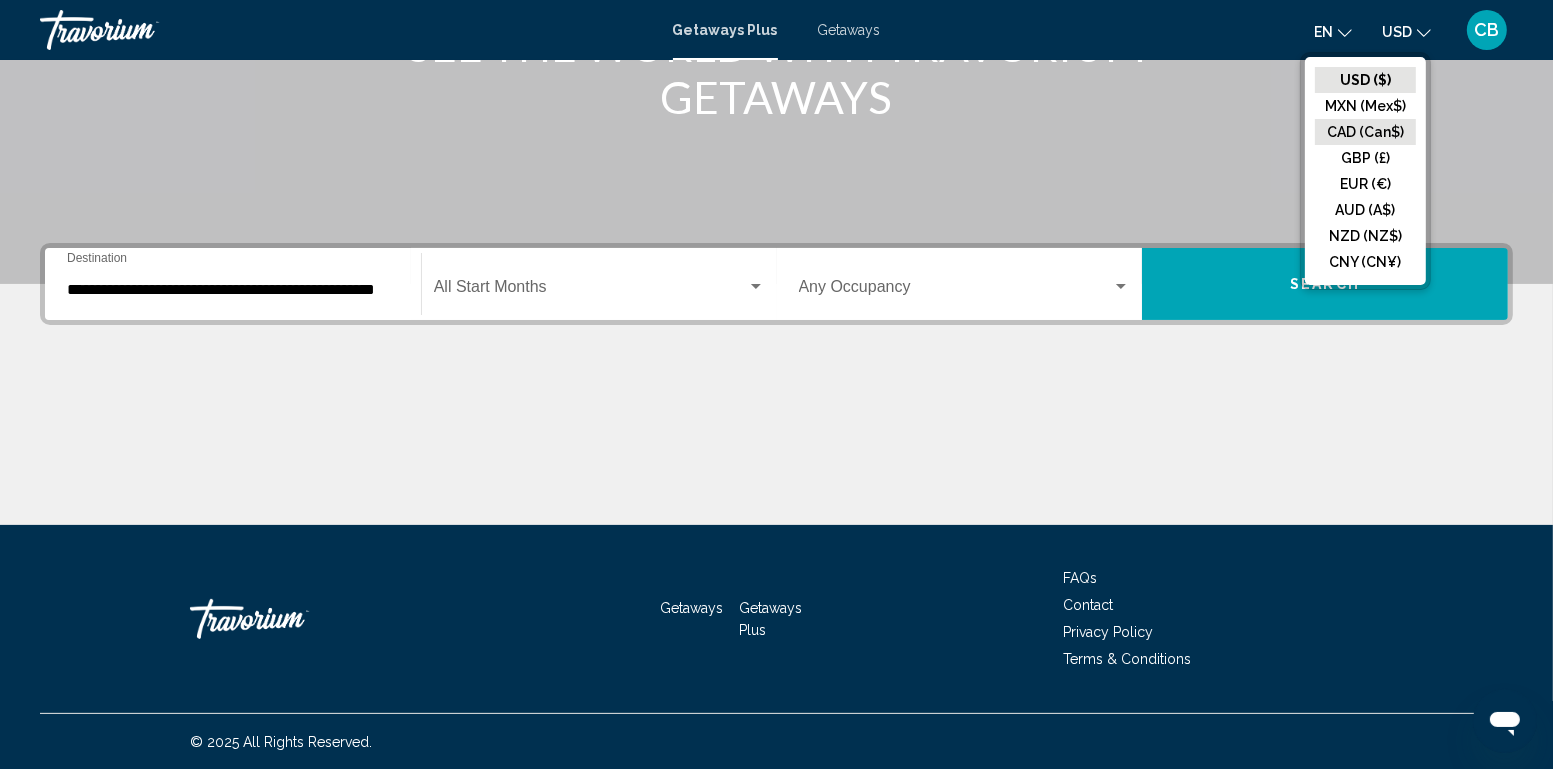 click on "CAD (Can$)" 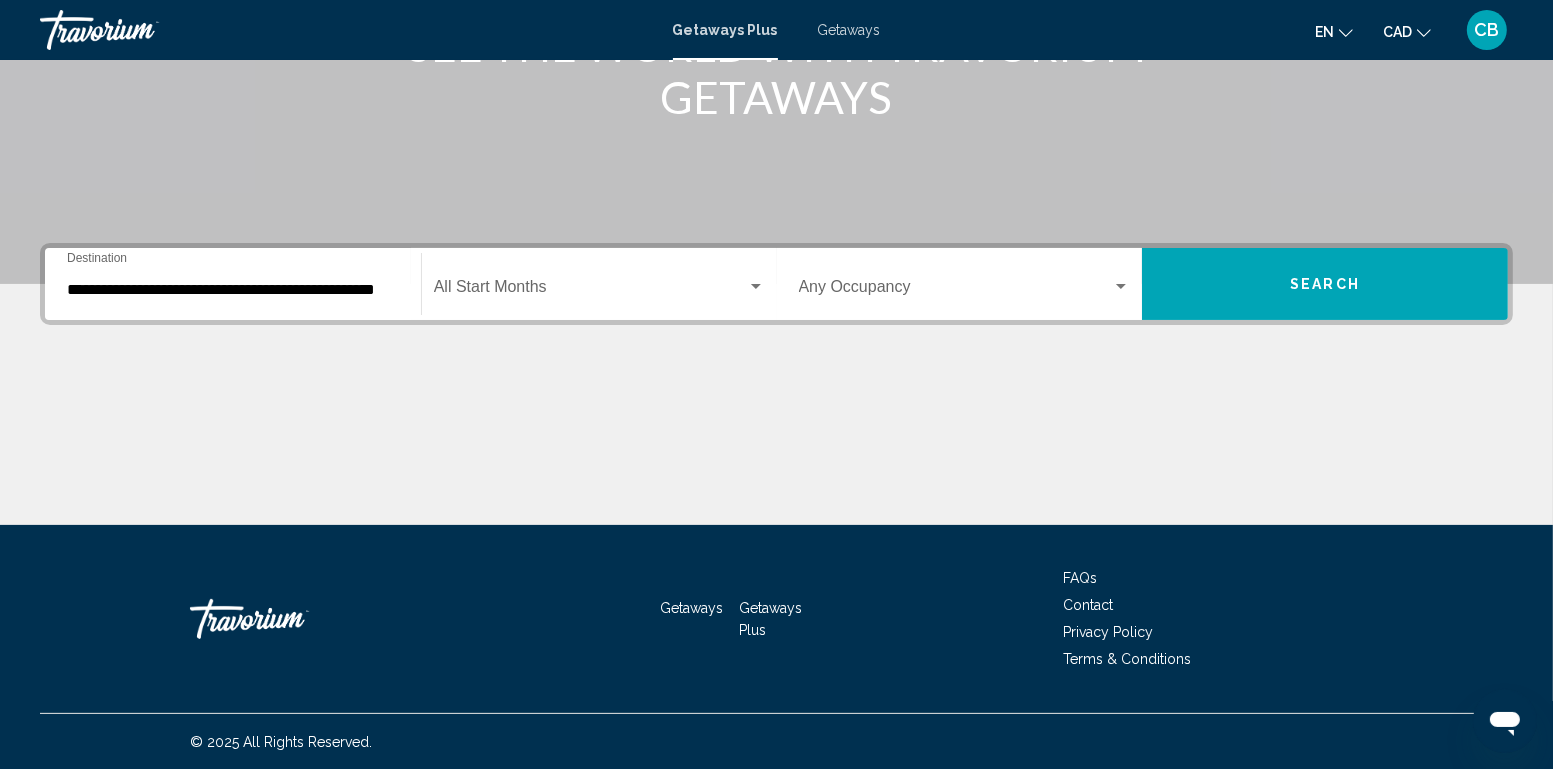click on "Search" at bounding box center [1325, 284] 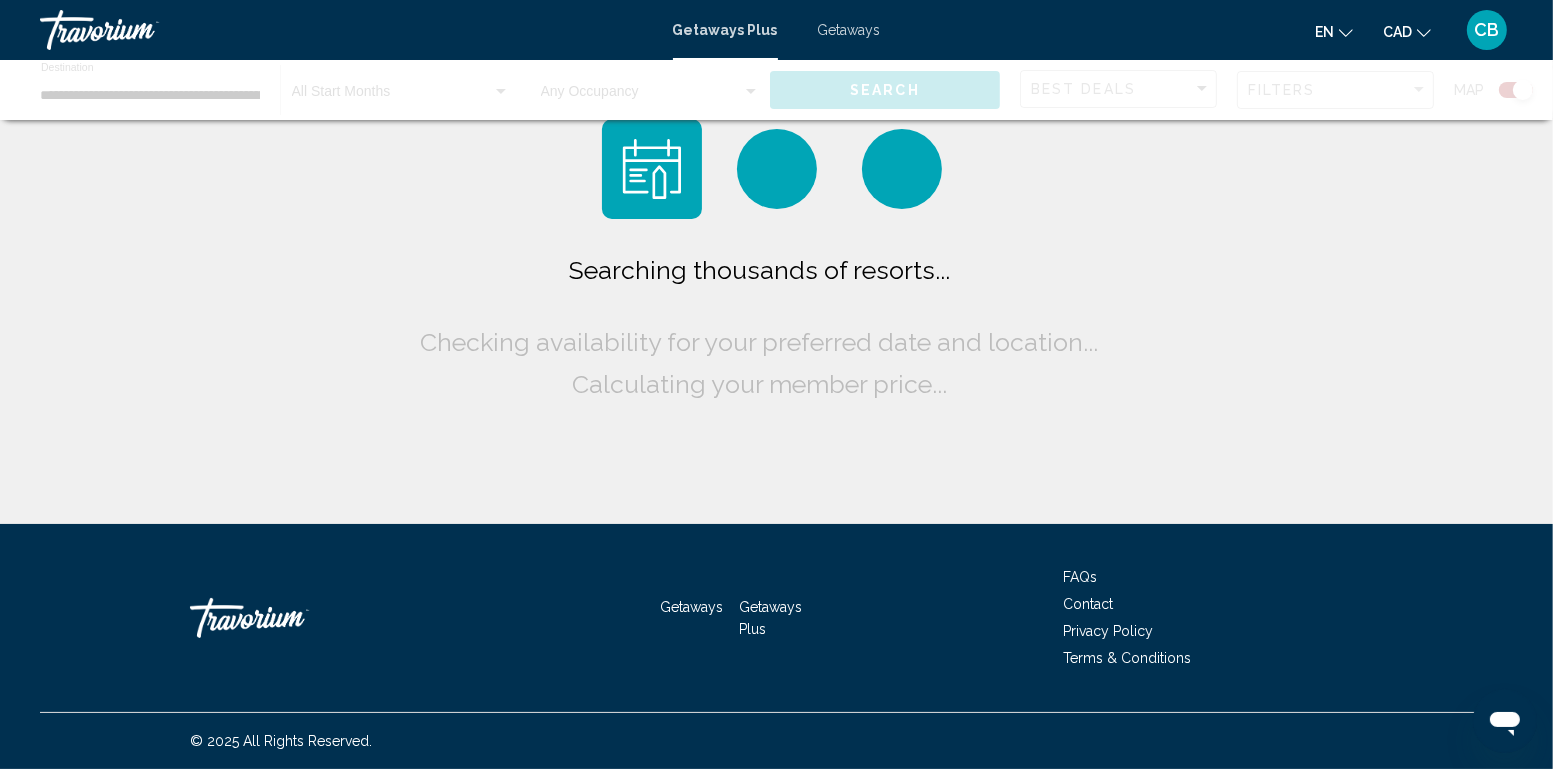 scroll, scrollTop: 0, scrollLeft: 0, axis: both 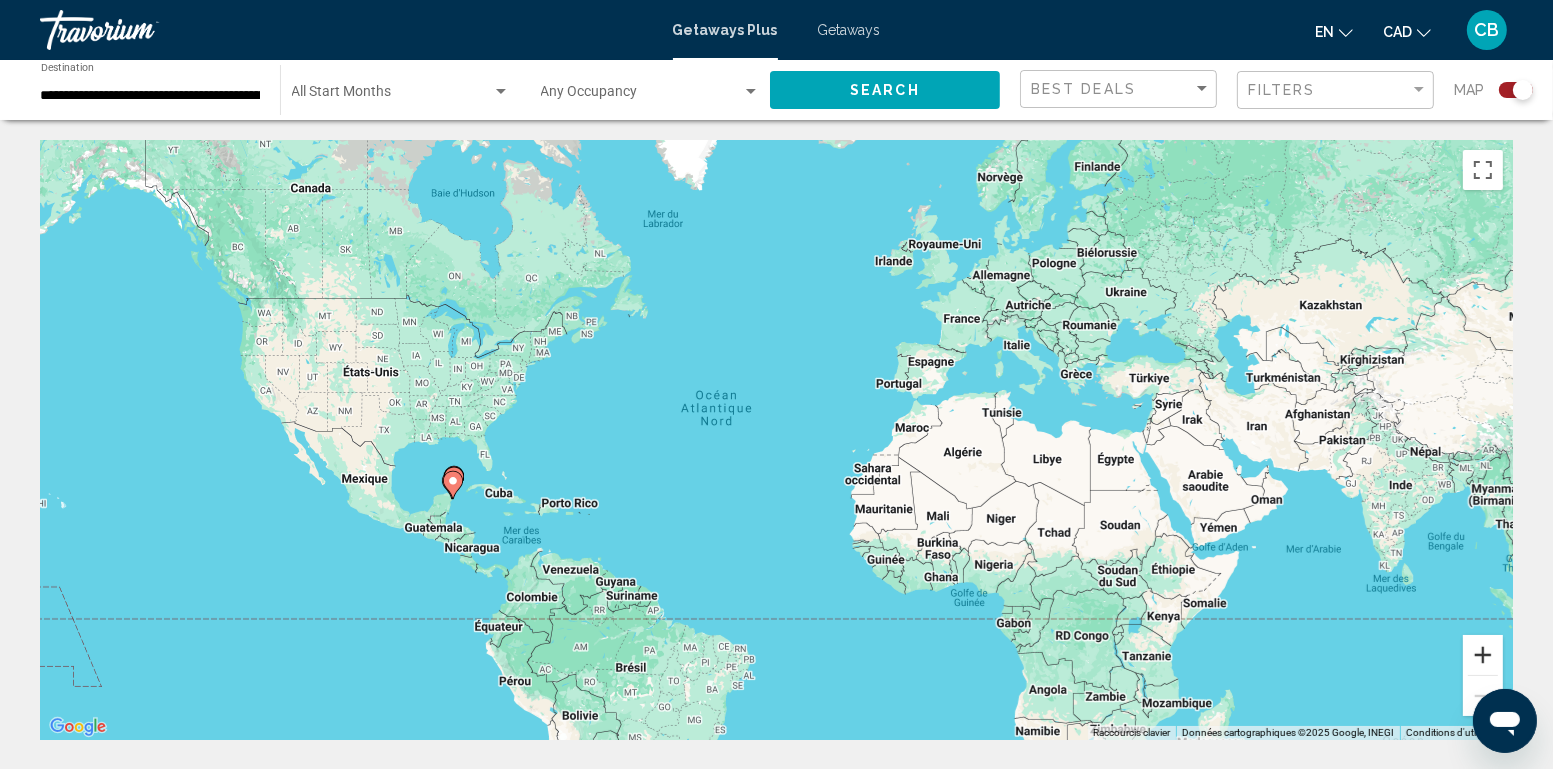click at bounding box center (1483, 655) 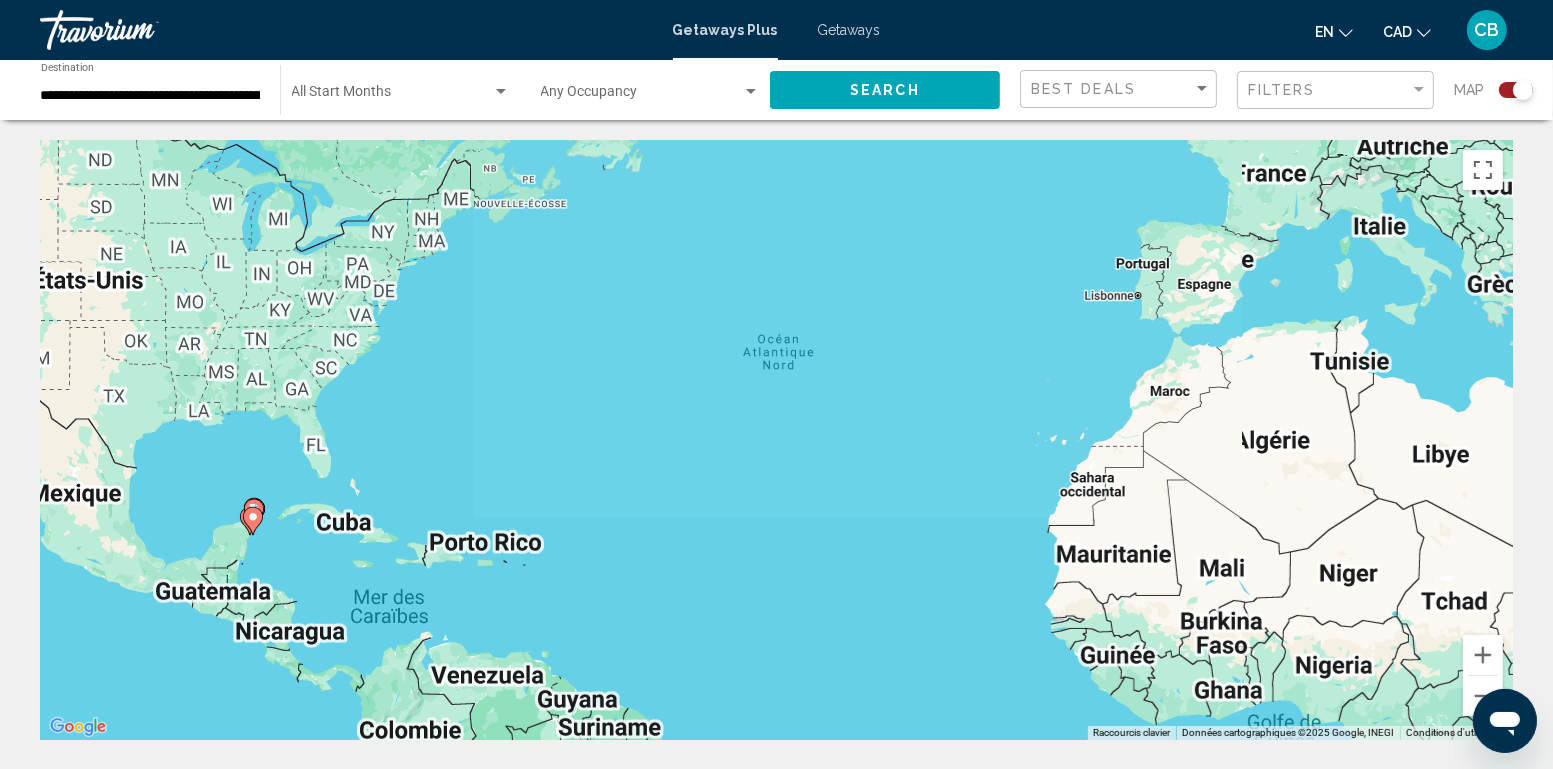 drag, startPoint x: 420, startPoint y: 508, endPoint x: 546, endPoint y: 482, distance: 128.65457 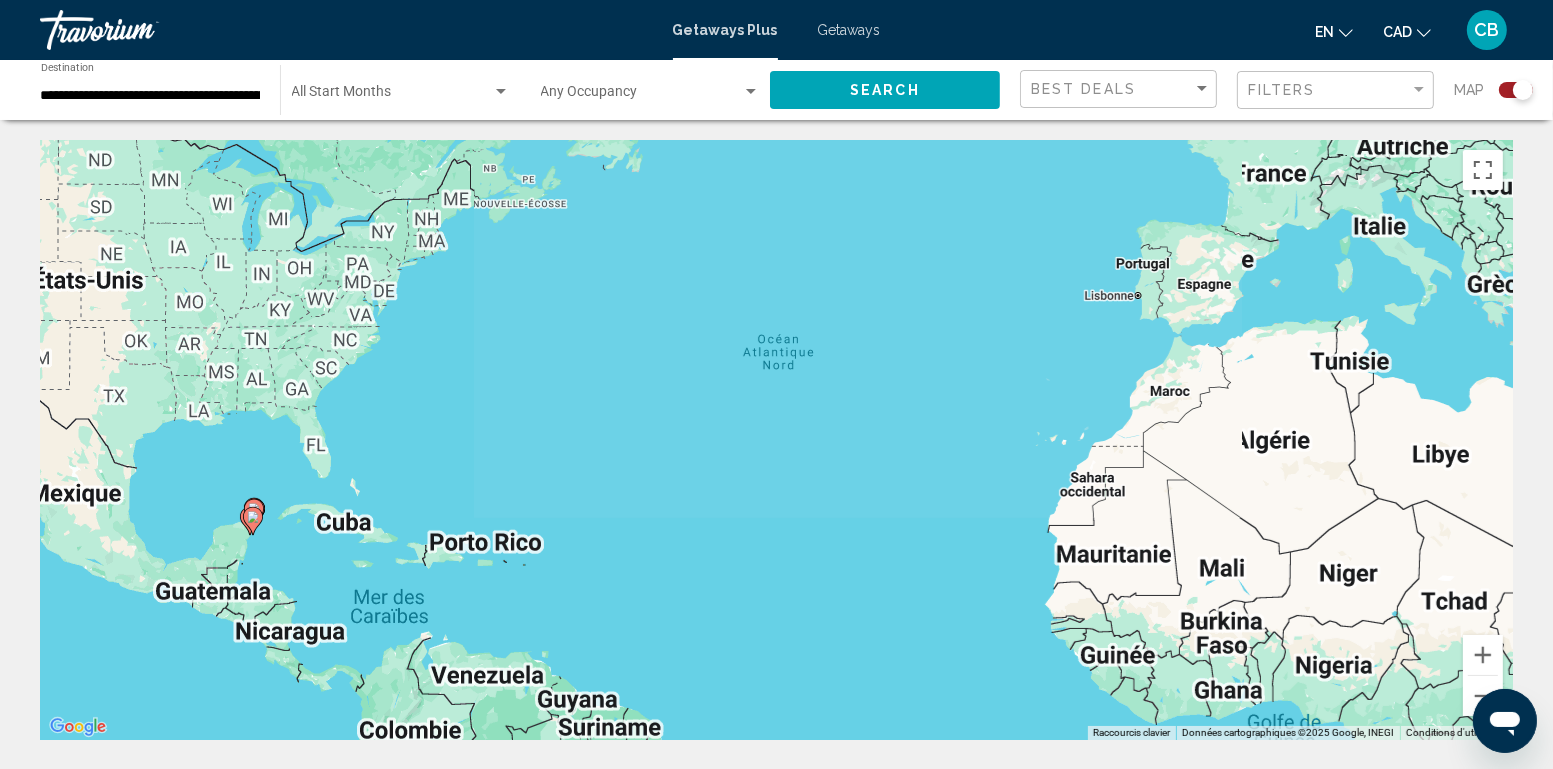 click on "Pour naviguer, appuyez sur les touches fléchées. Pour activer le glissement avec le clavier, appuyez sur Alt+Entrée. Une fois ce mode activé, utilisez les touches fléchées pour déplacer le repère. Pour valider le déplacement, appuyez sur Entrée. Pour annuler, appuyez sur Échap." at bounding box center [776, 440] 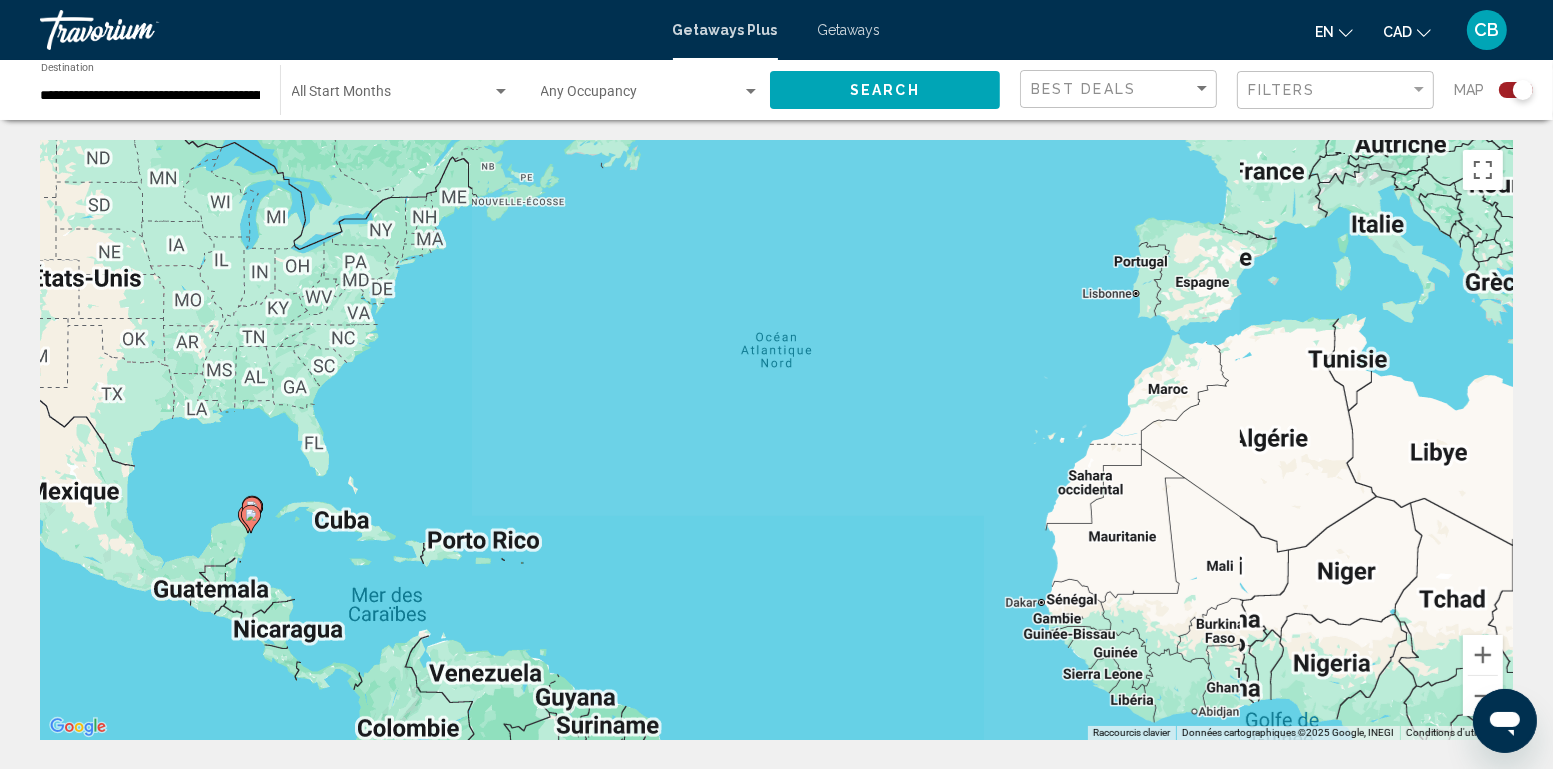 click 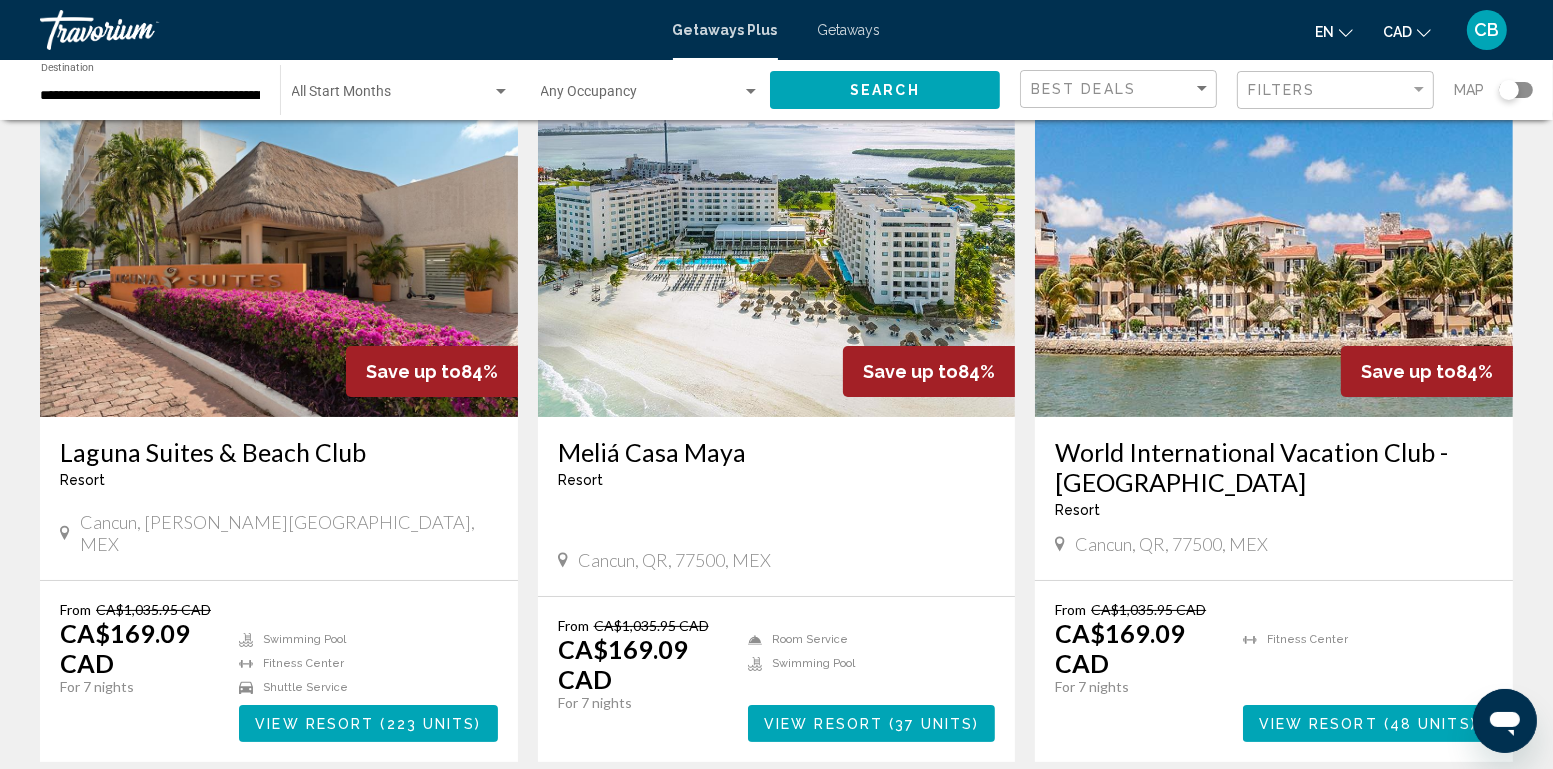 scroll, scrollTop: 115, scrollLeft: 0, axis: vertical 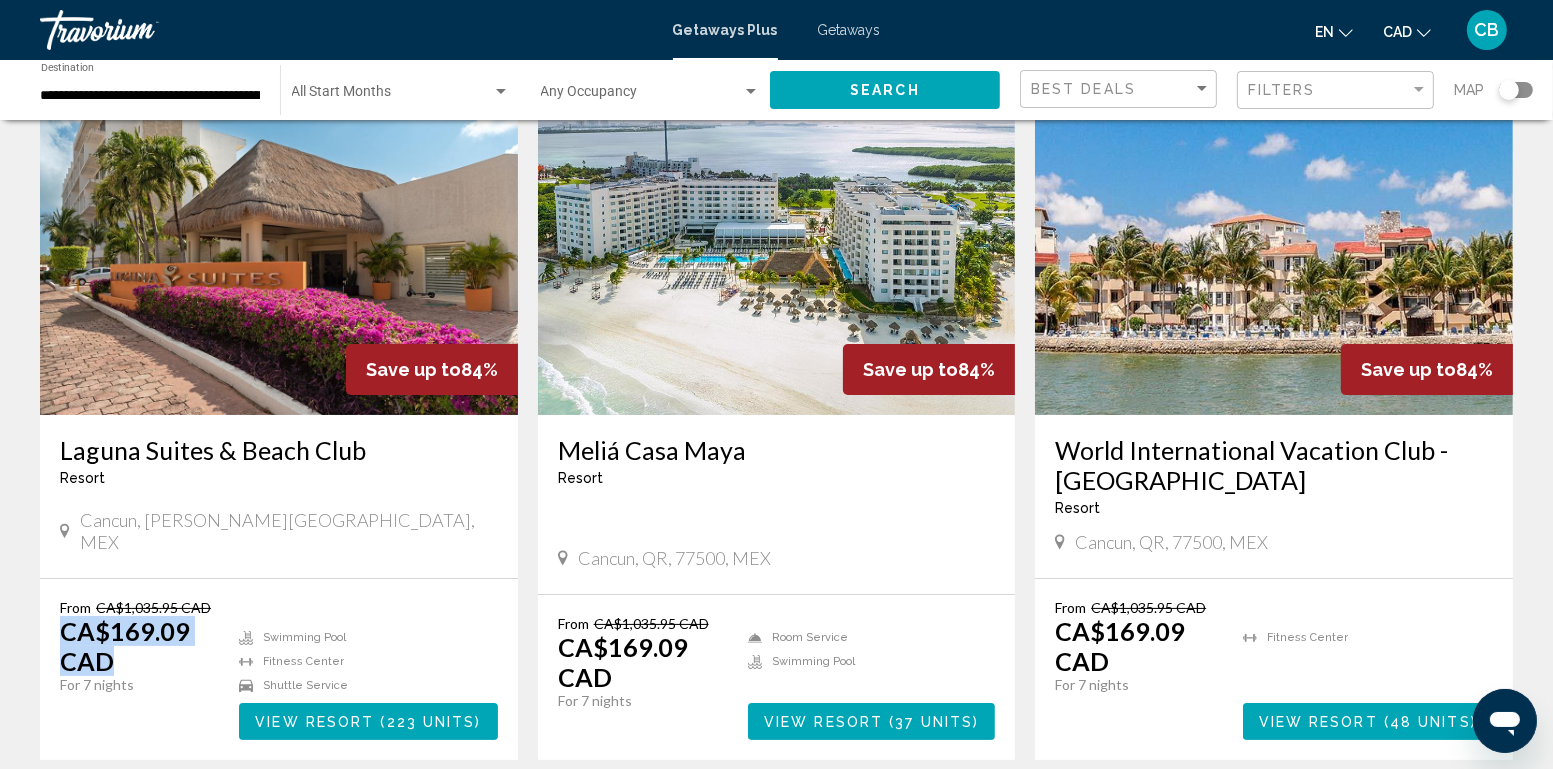 drag, startPoint x: 62, startPoint y: 609, endPoint x: 119, endPoint y: 646, distance: 67.95587 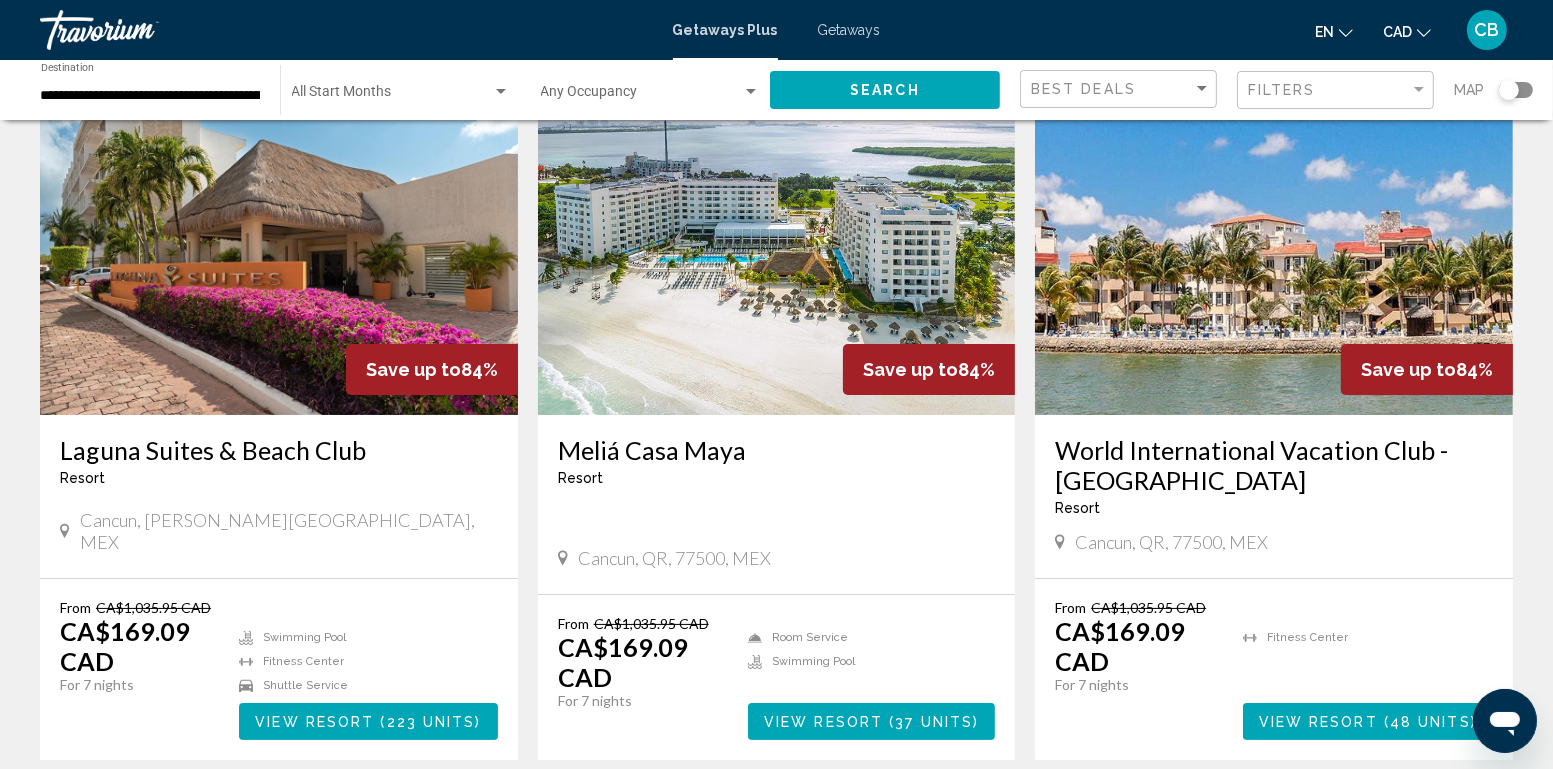 click on "You save  CA$866.86 CAD" at bounding box center (139, 710) 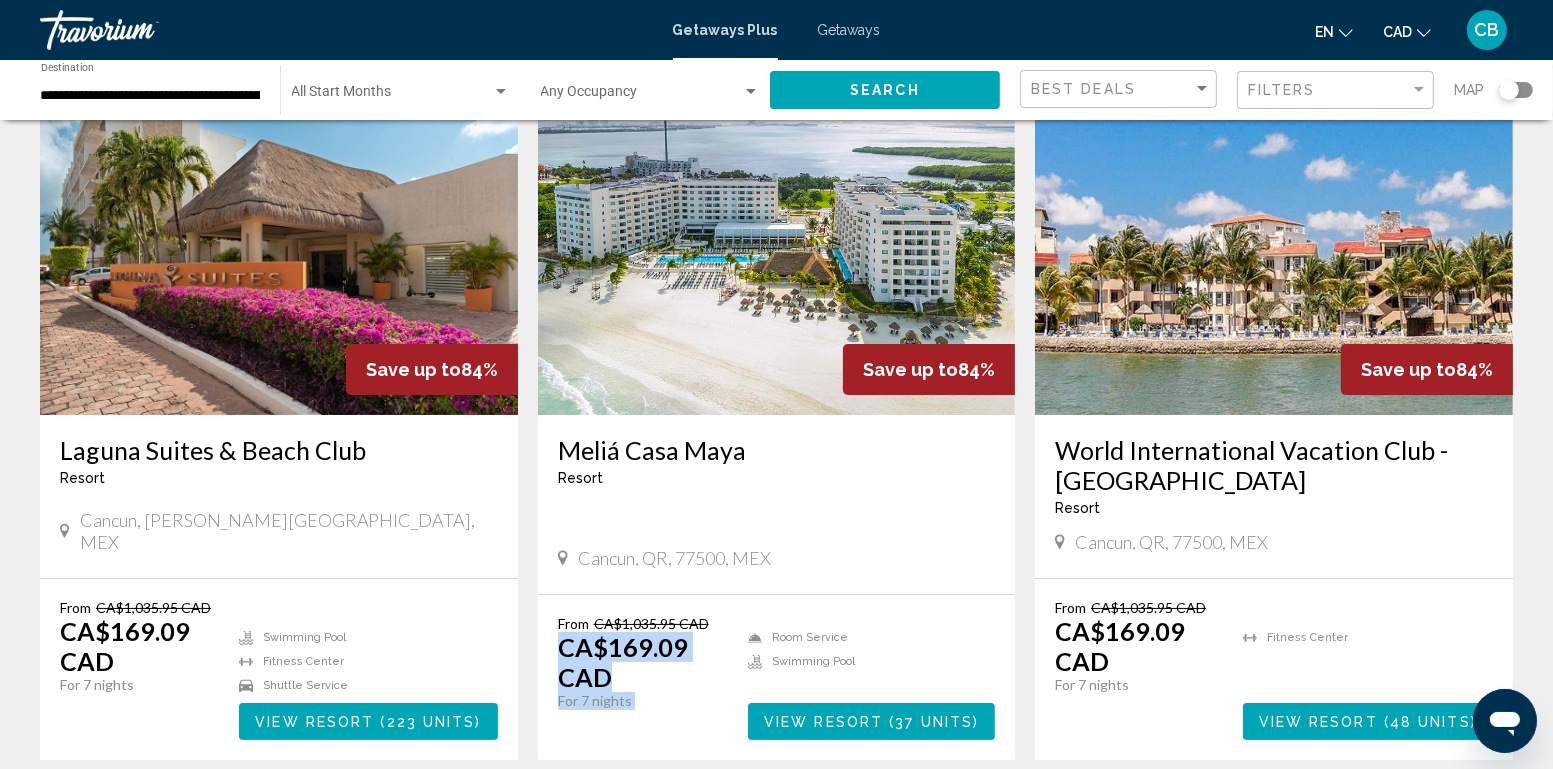 drag, startPoint x: 558, startPoint y: 627, endPoint x: 659, endPoint y: 694, distance: 121.20231 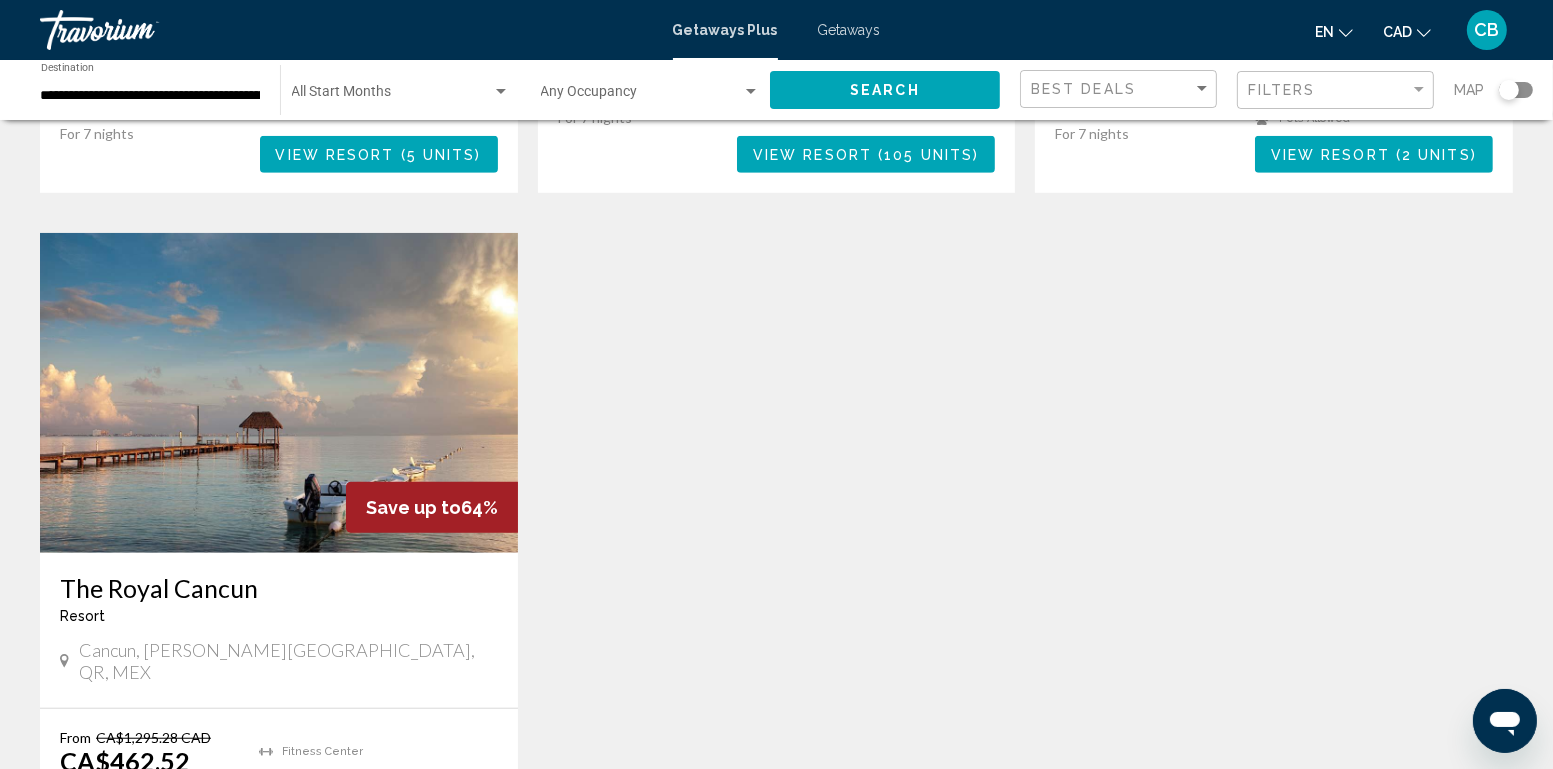 scroll, scrollTop: 1543, scrollLeft: 0, axis: vertical 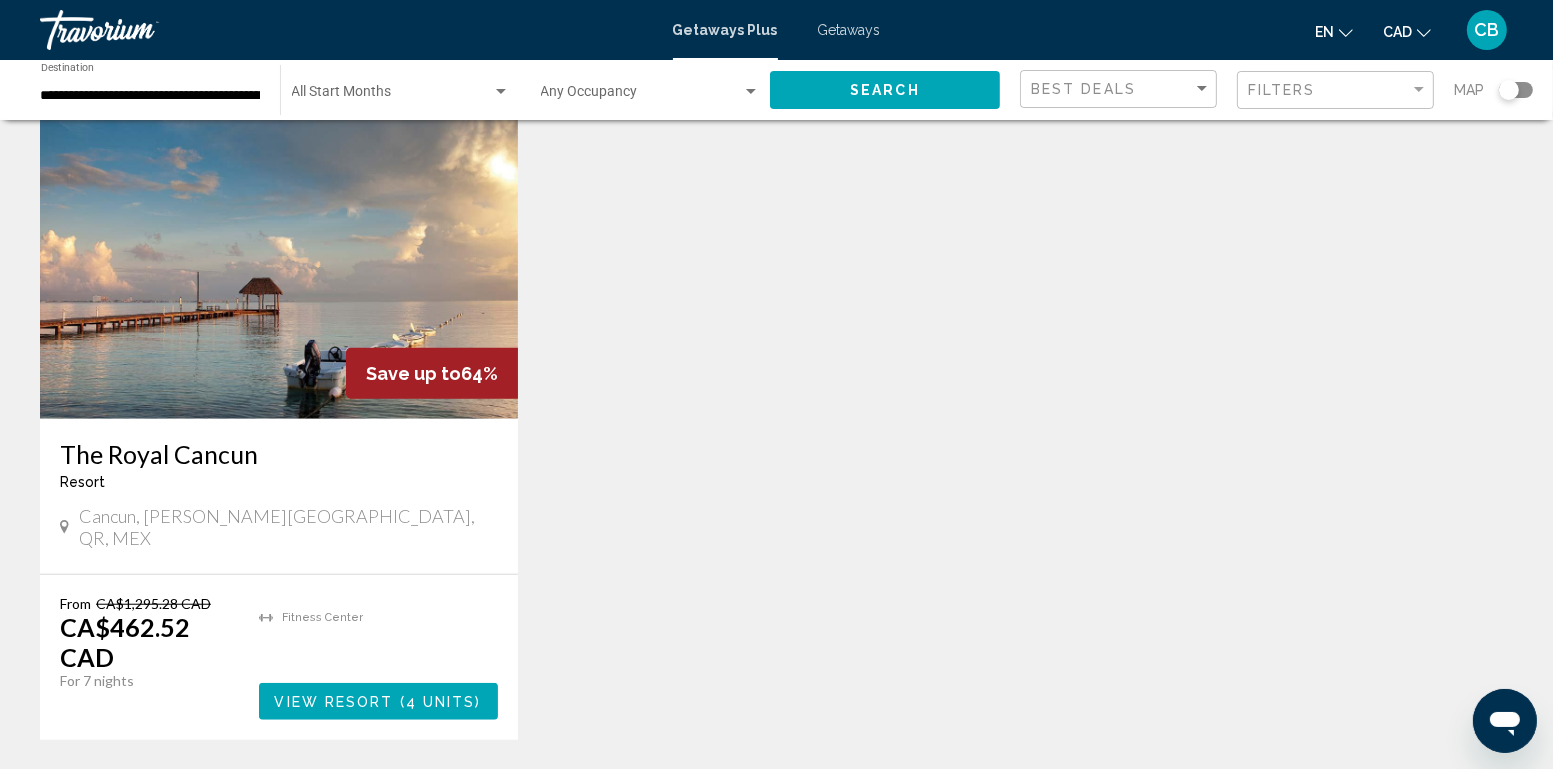 click at bounding box center [279, 259] 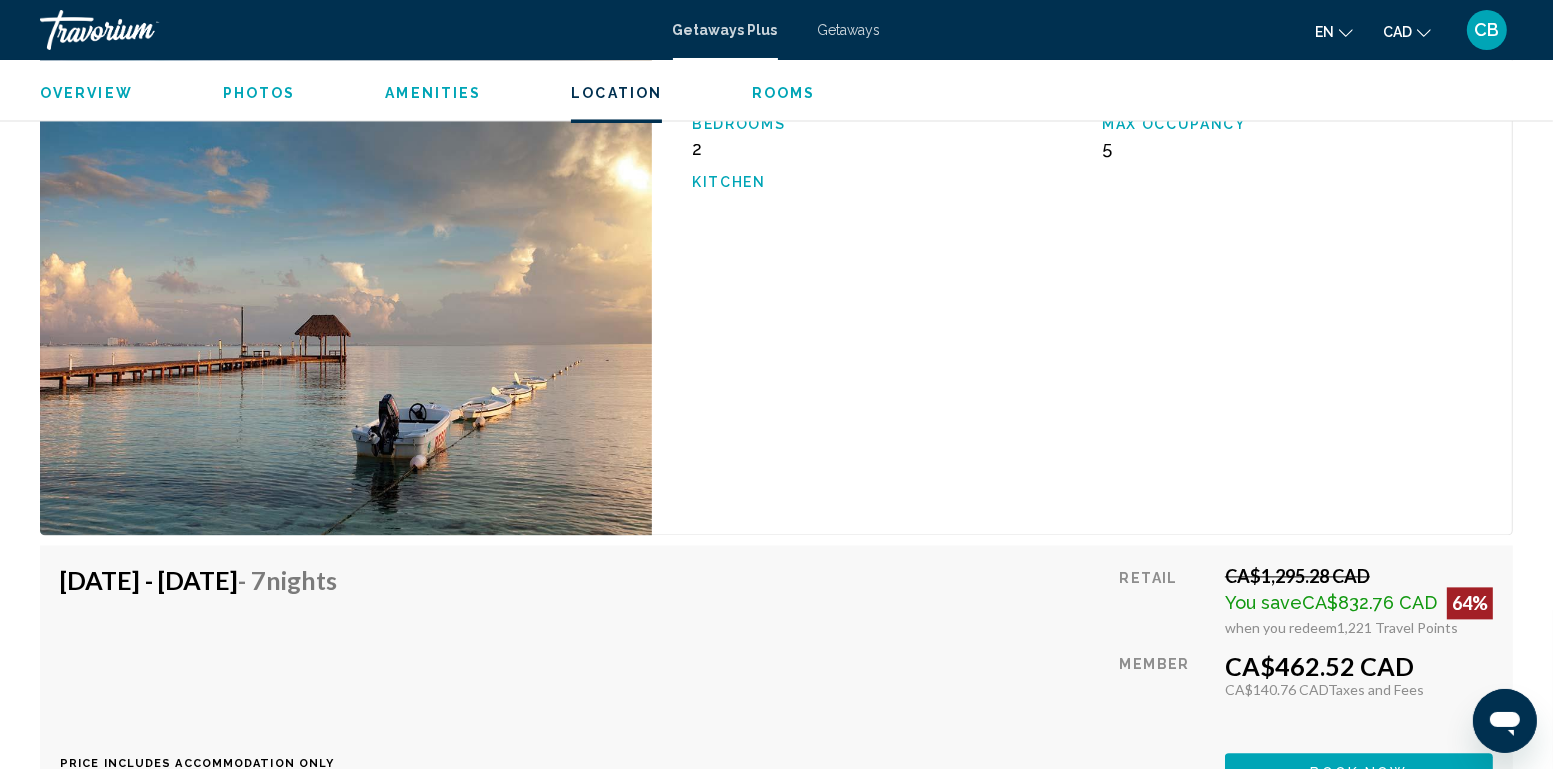 scroll, scrollTop: 4068, scrollLeft: 0, axis: vertical 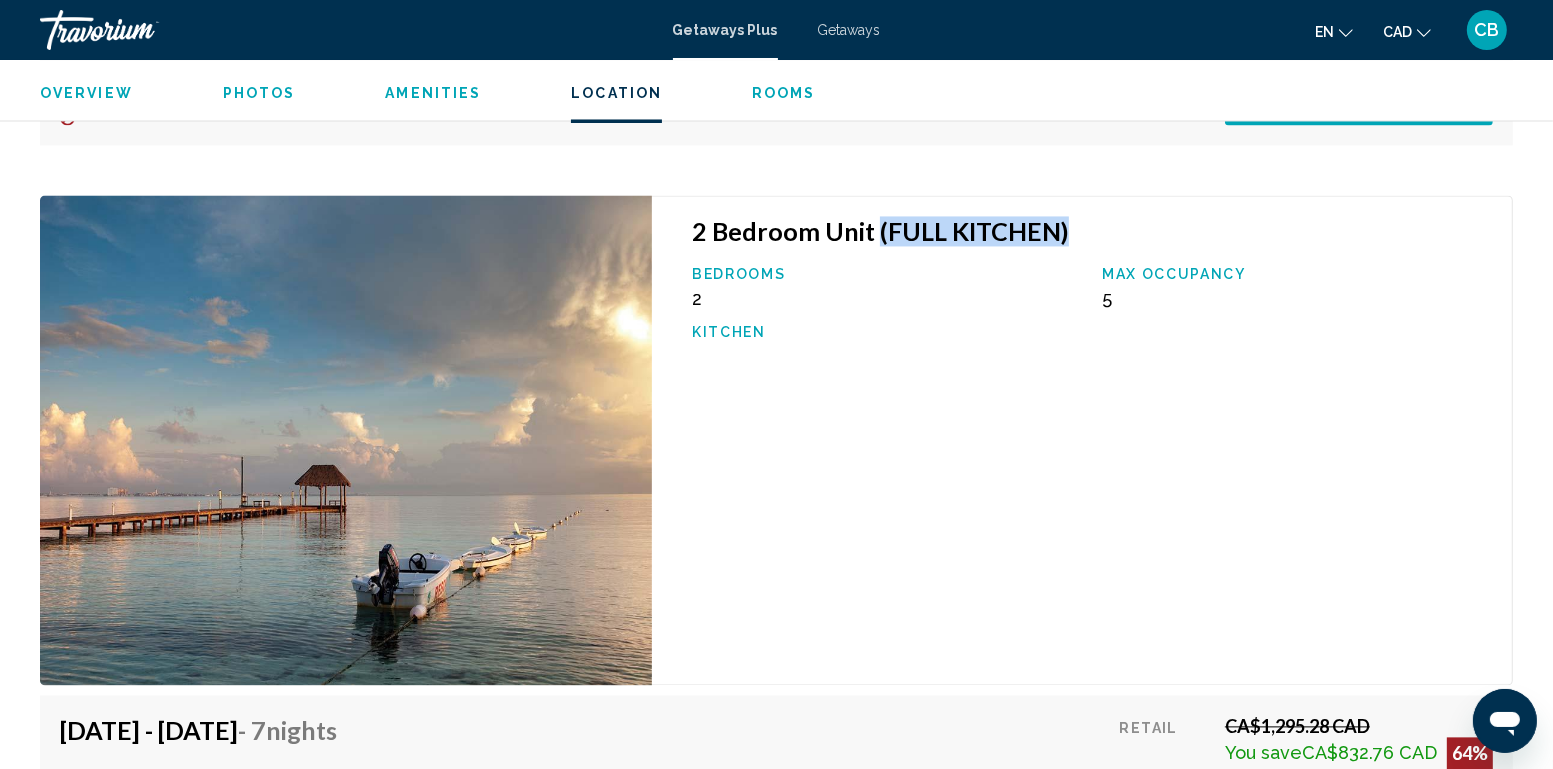 drag, startPoint x: 872, startPoint y: 229, endPoint x: 1111, endPoint y: 229, distance: 239 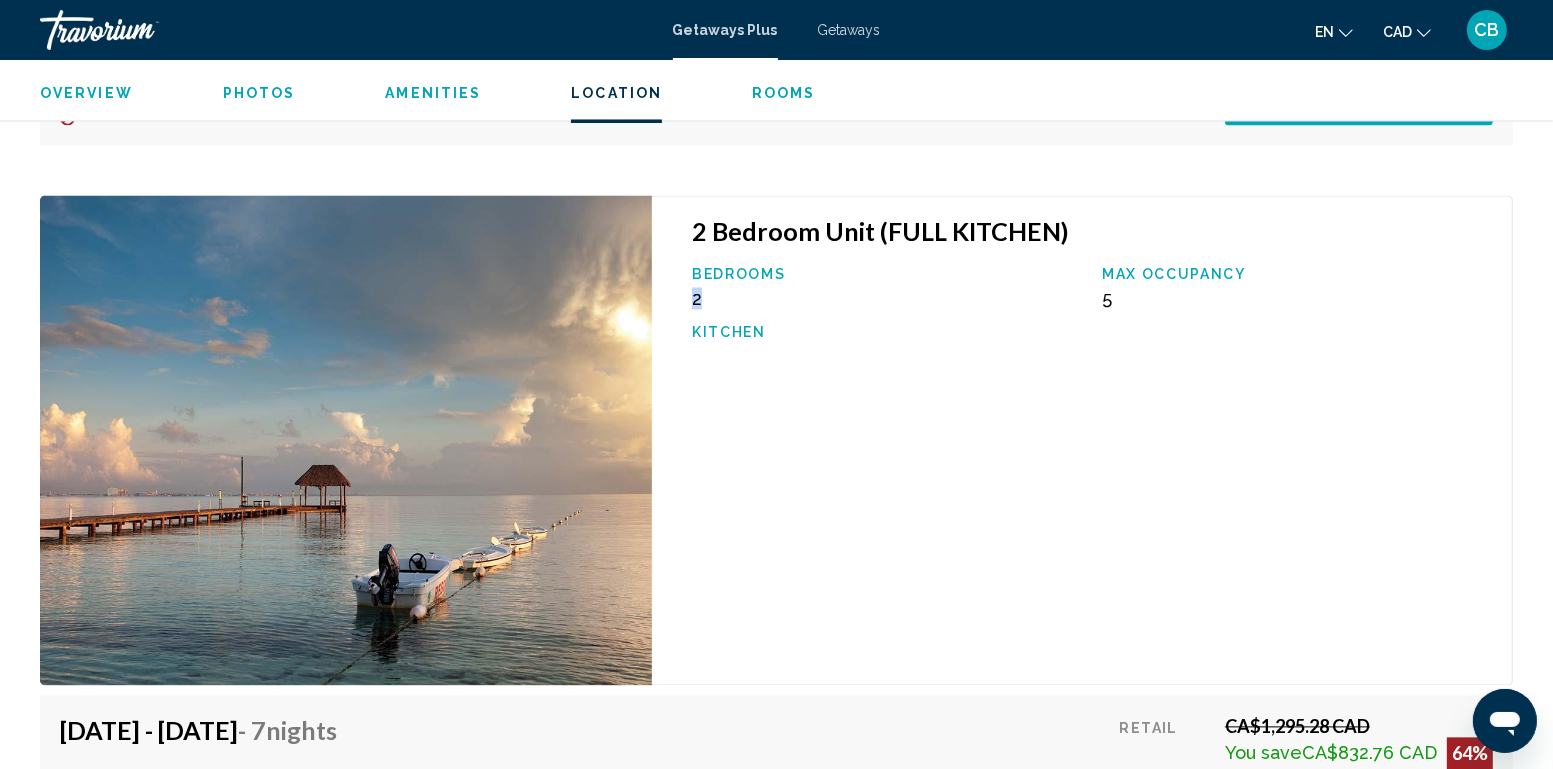 drag, startPoint x: 690, startPoint y: 299, endPoint x: 707, endPoint y: 299, distance: 17 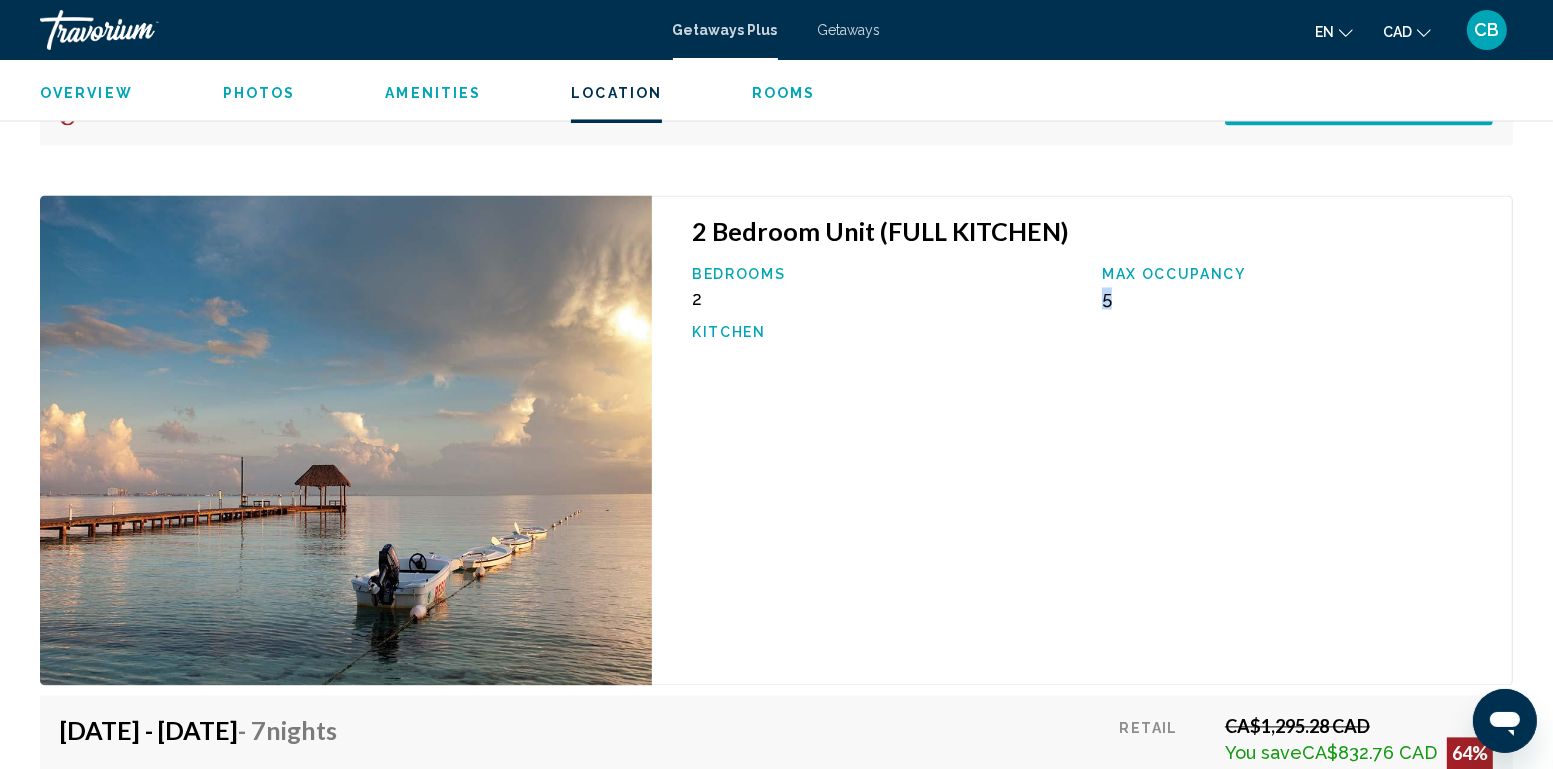 drag, startPoint x: 1098, startPoint y: 296, endPoint x: 1120, endPoint y: 296, distance: 22 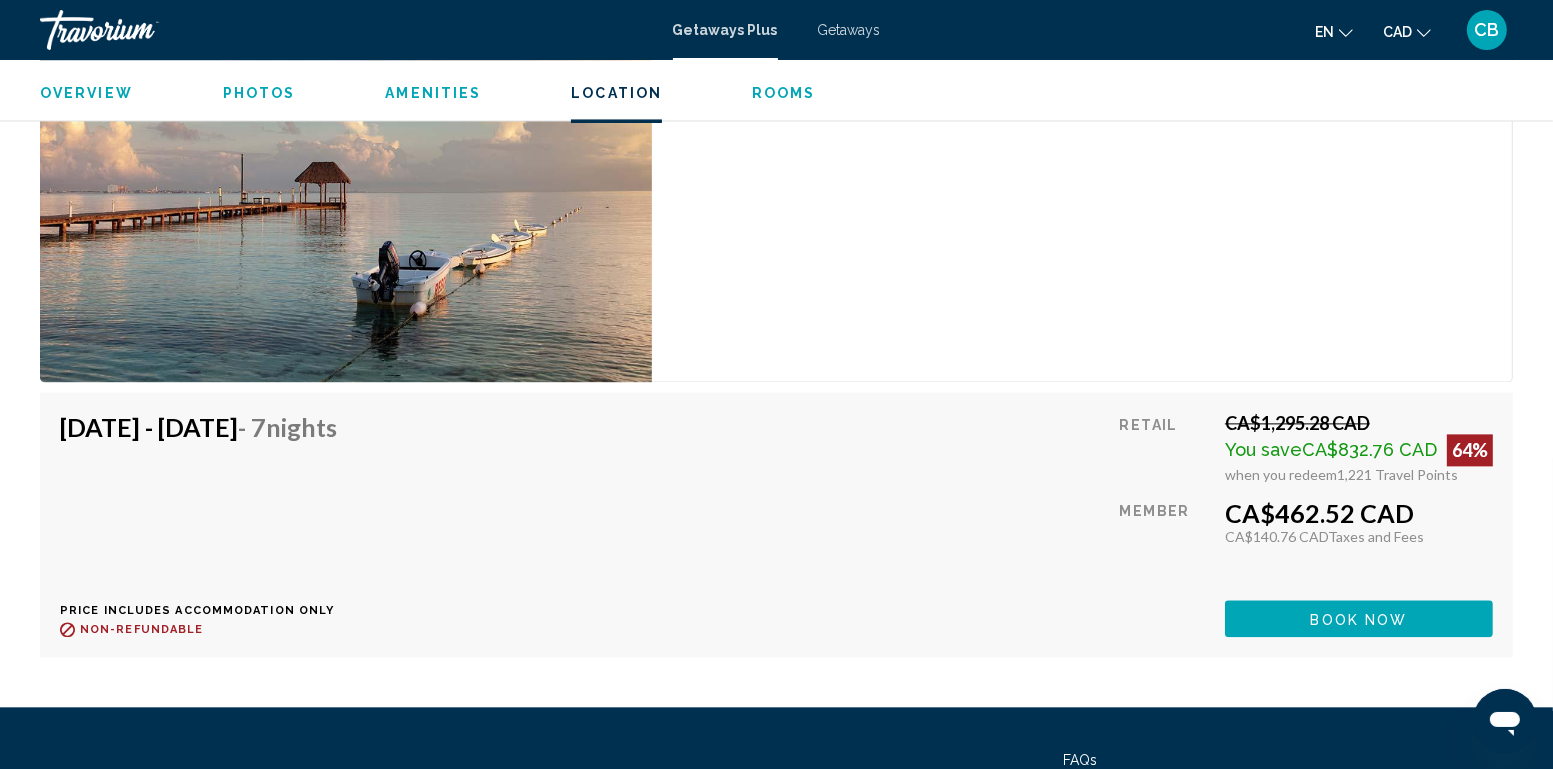 scroll, scrollTop: 4491, scrollLeft: 0, axis: vertical 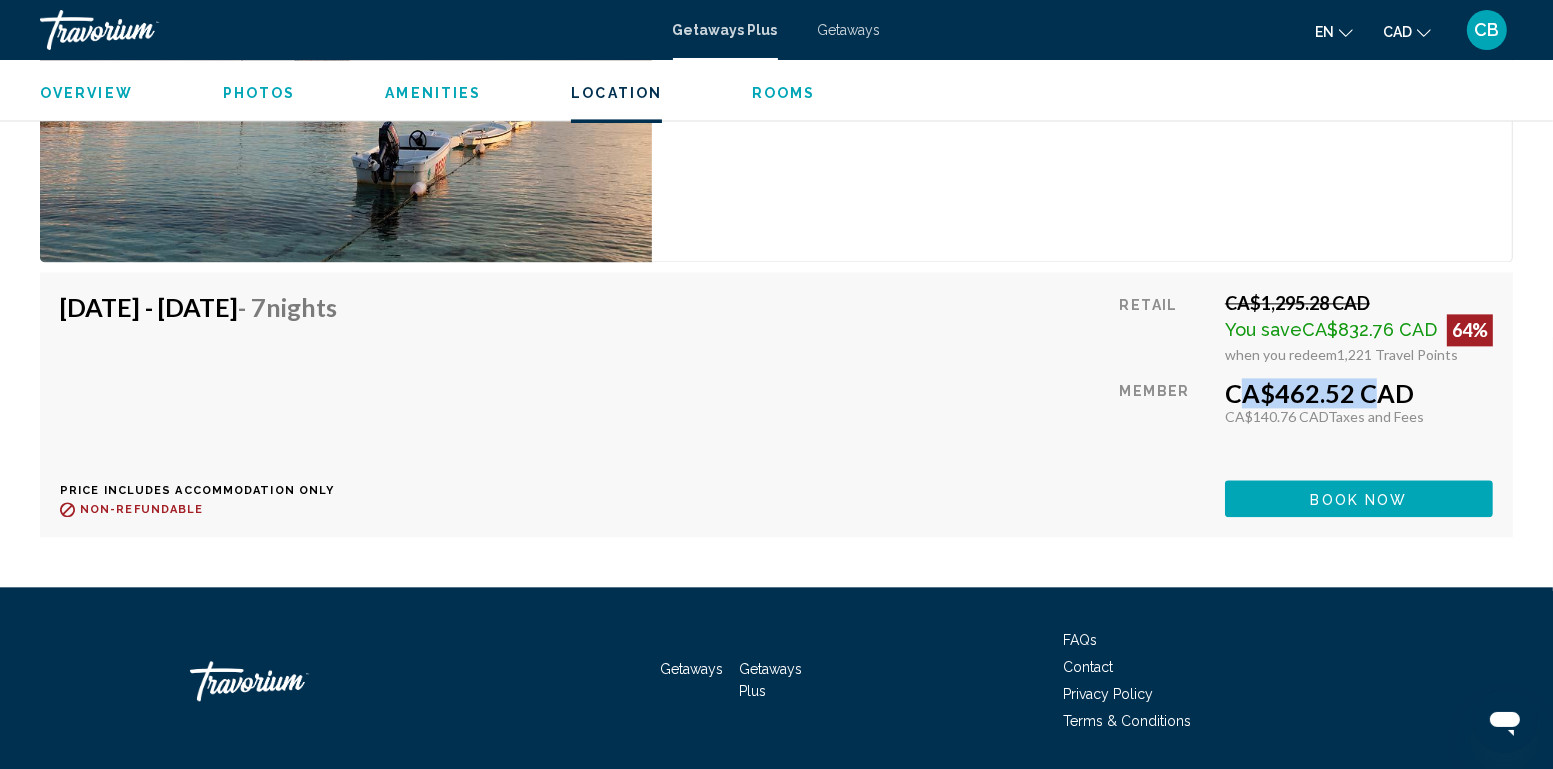 drag, startPoint x: 1227, startPoint y: 387, endPoint x: 1365, endPoint y: 380, distance: 138.17743 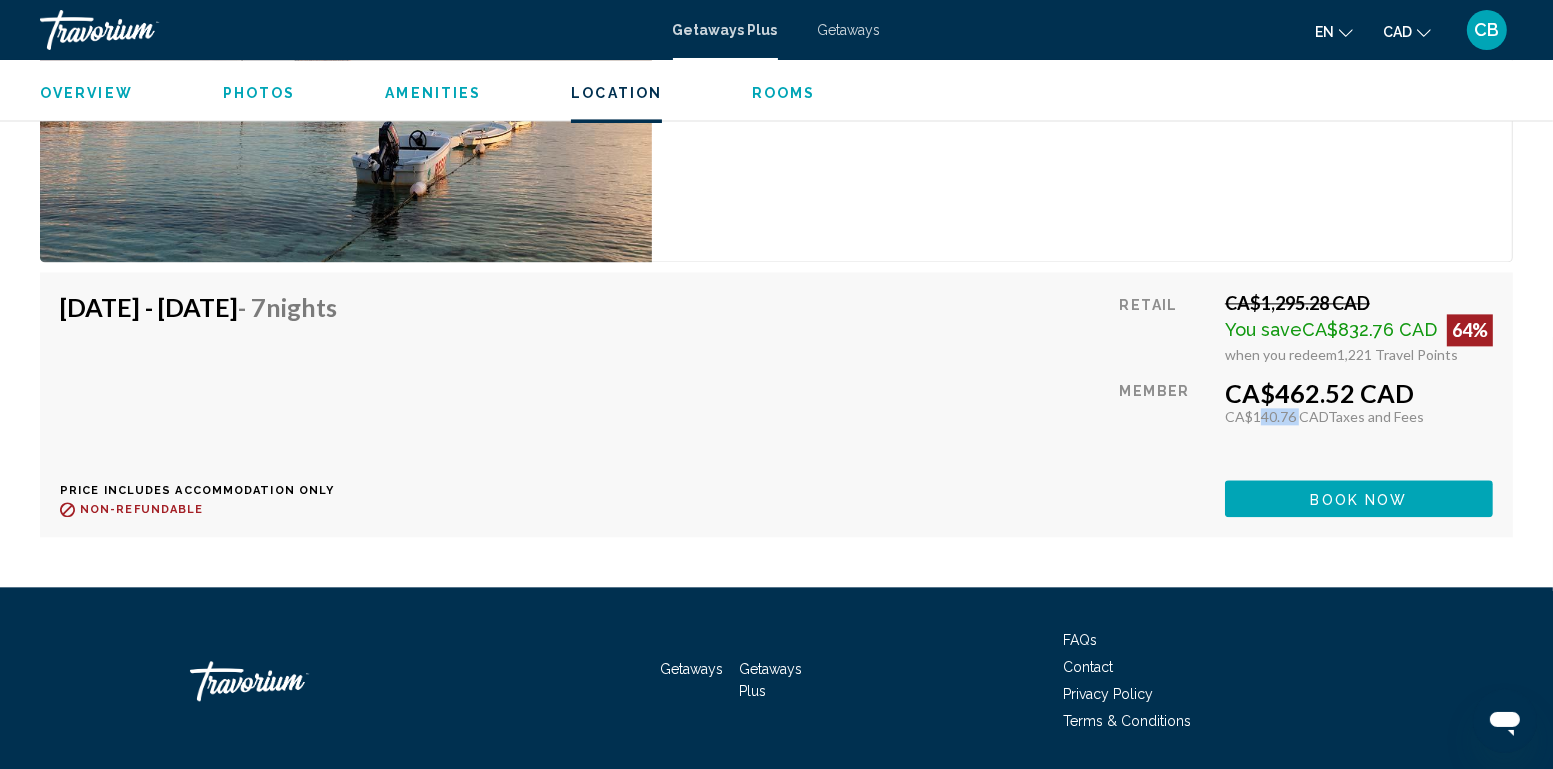 drag, startPoint x: 1256, startPoint y: 415, endPoint x: 1299, endPoint y: 413, distance: 43.046486 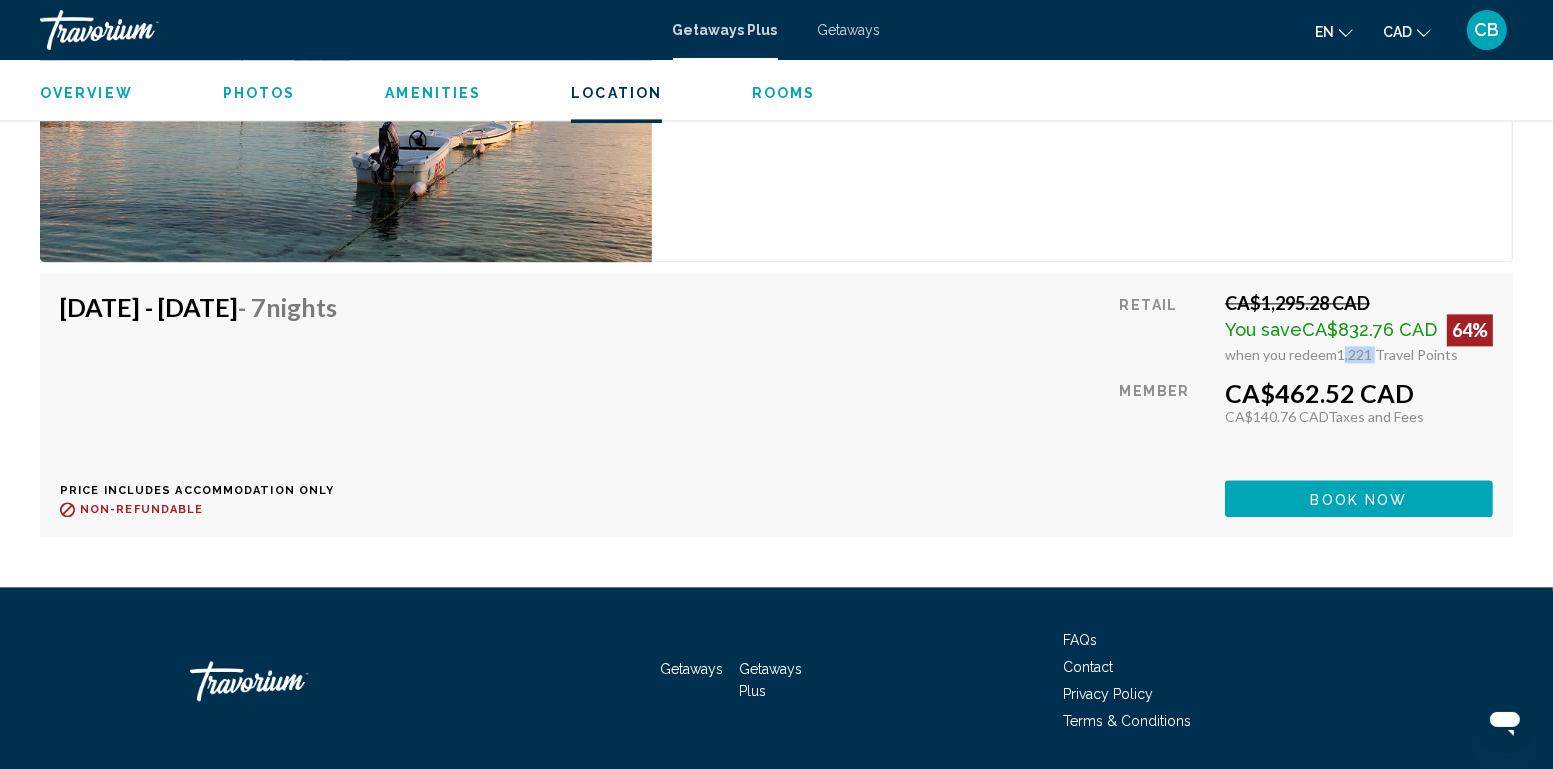 drag, startPoint x: 1340, startPoint y: 351, endPoint x: 1374, endPoint y: 351, distance: 34 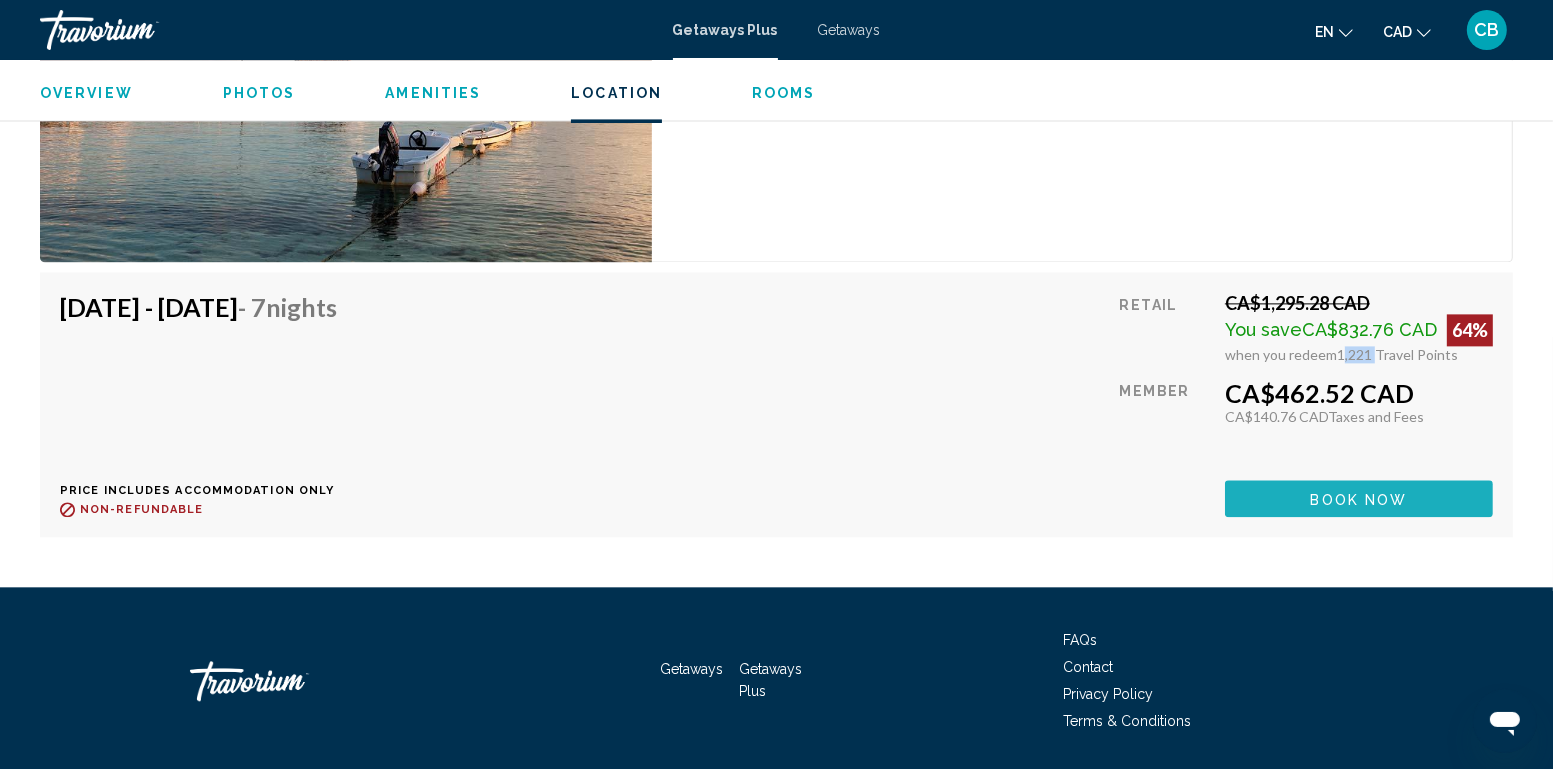 click on "Book now" at bounding box center [1359, 499] 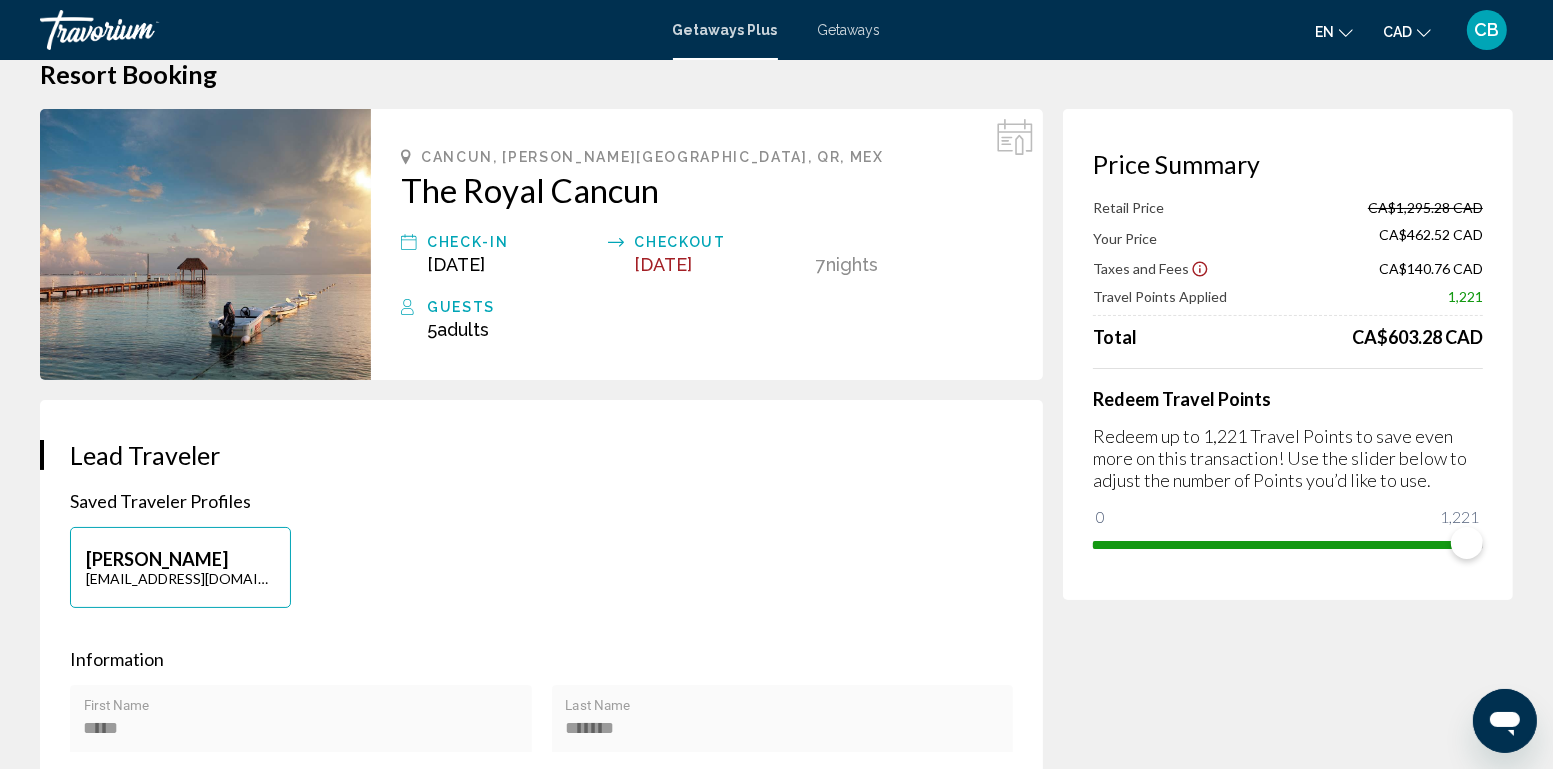 scroll, scrollTop: 46, scrollLeft: 0, axis: vertical 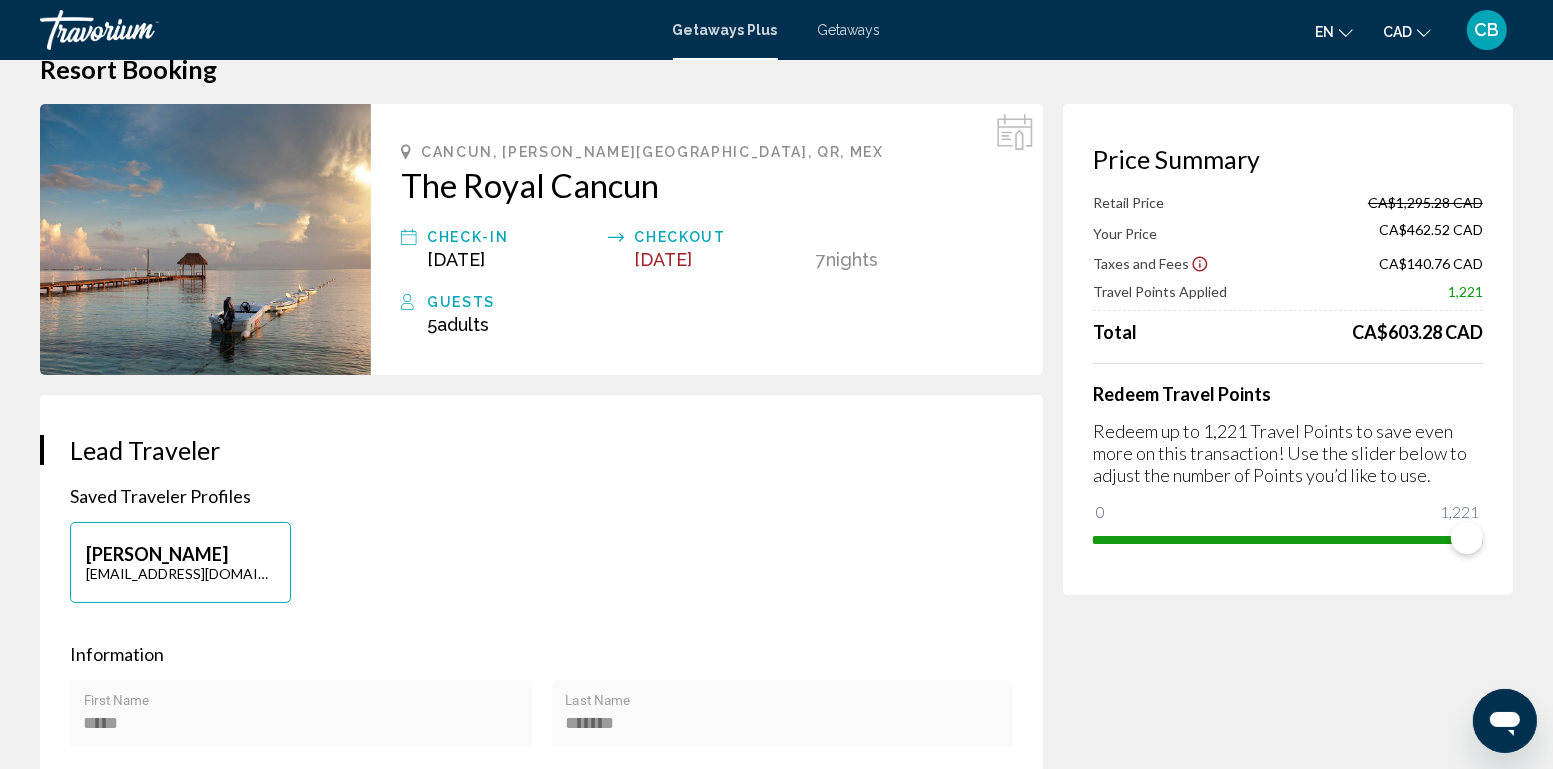 drag, startPoint x: 1383, startPoint y: 330, endPoint x: 1499, endPoint y: 328, distance: 116.01724 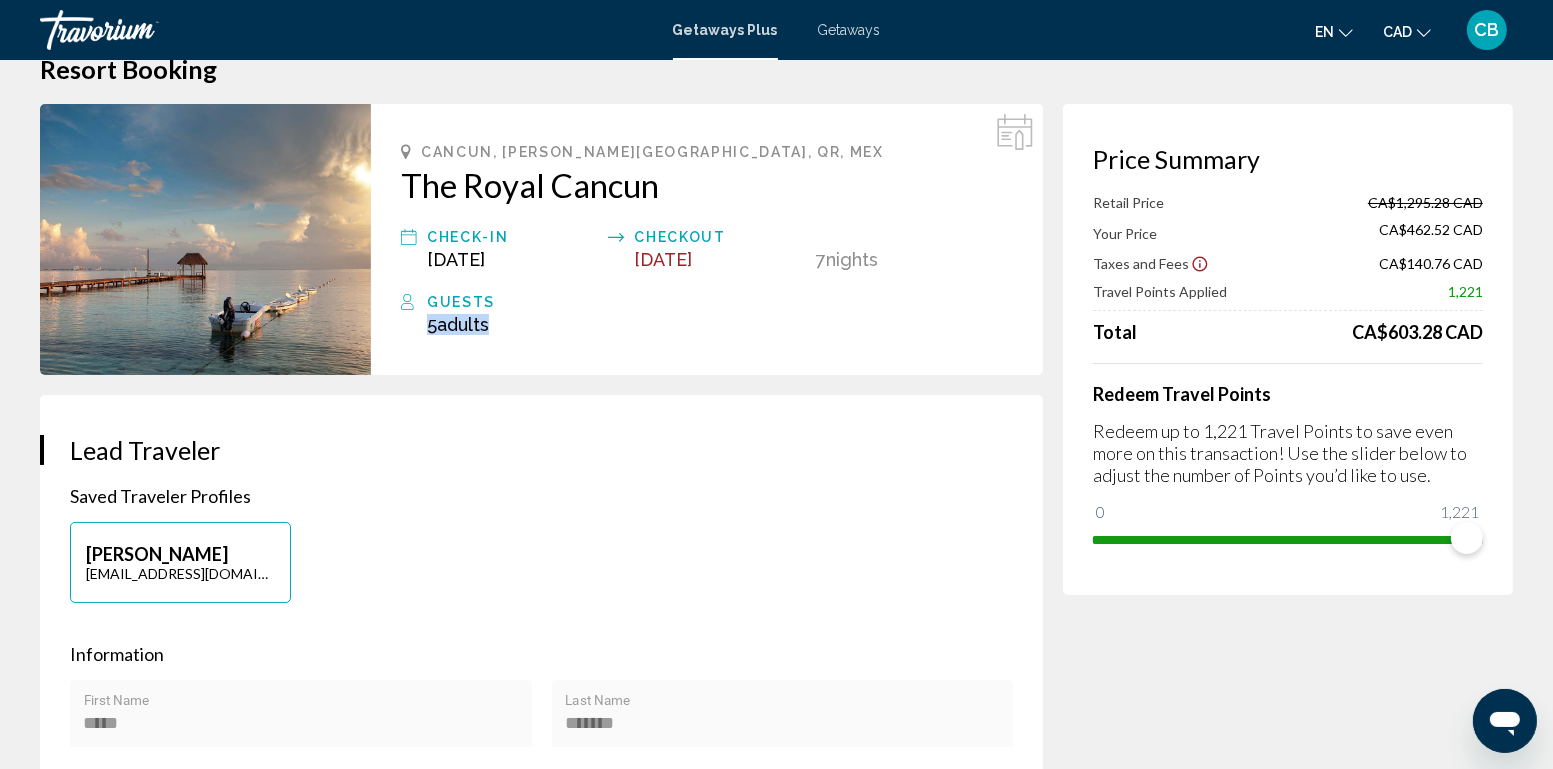 drag, startPoint x: 426, startPoint y: 322, endPoint x: 502, endPoint y: 322, distance: 76 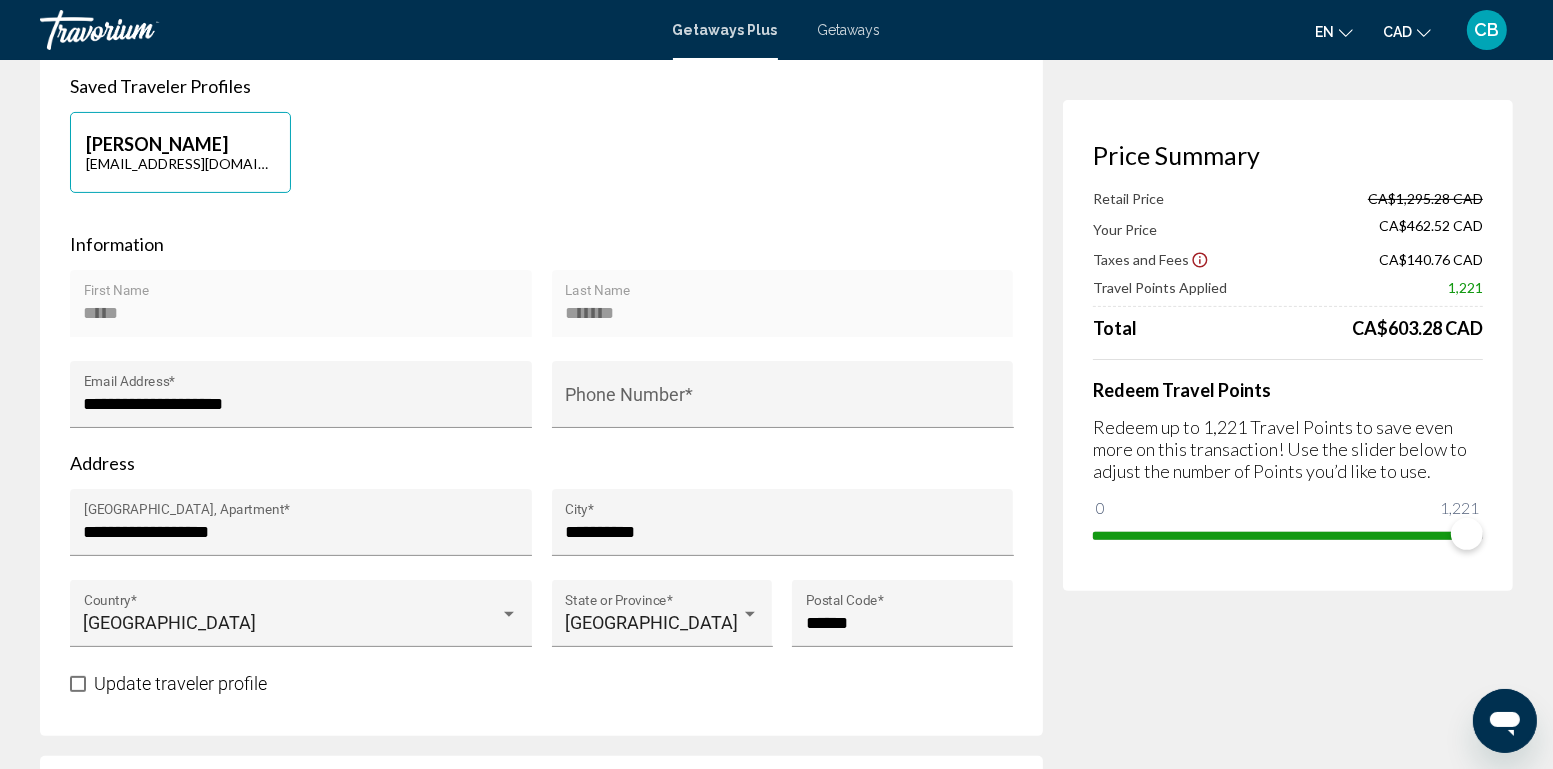 scroll, scrollTop: 0, scrollLeft: 0, axis: both 